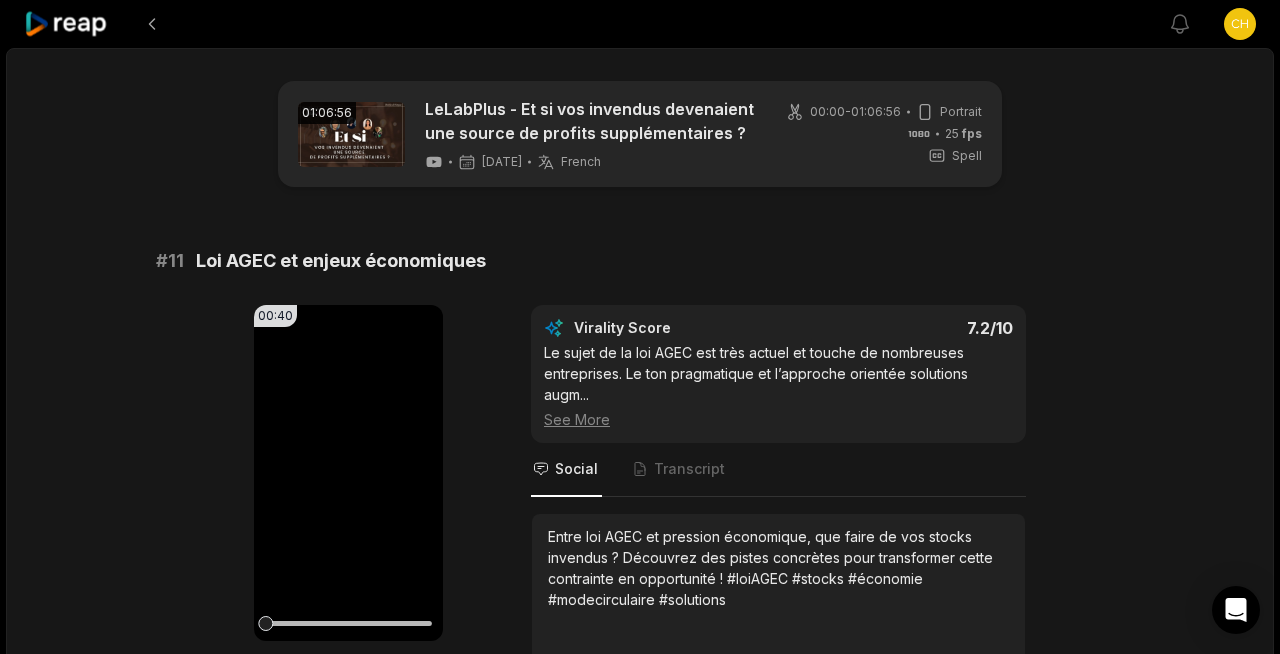scroll, scrollTop: 1283, scrollLeft: 0, axis: vertical 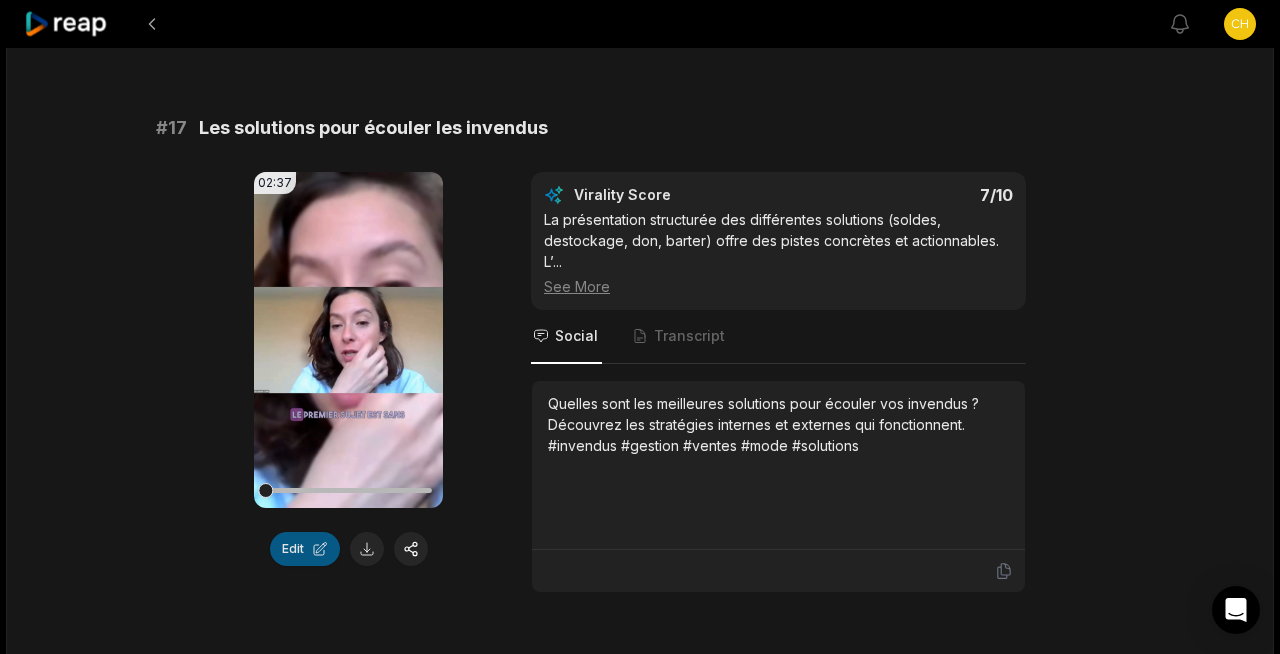 click on "Edit" at bounding box center [305, 549] 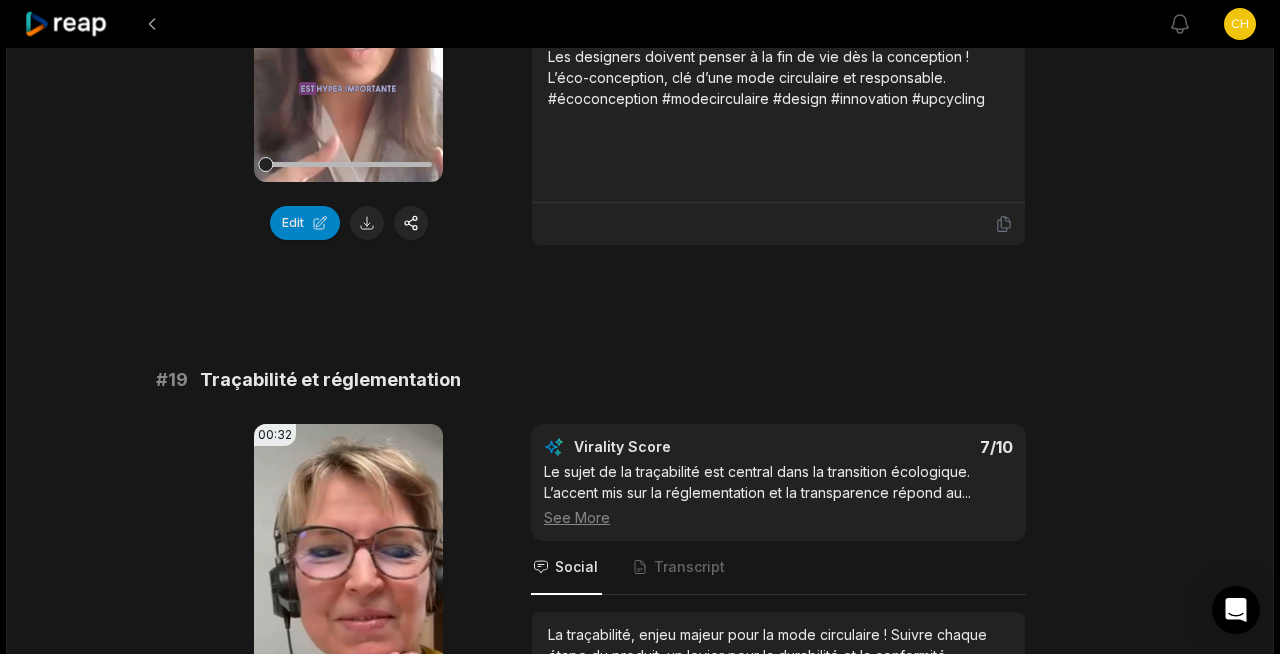 scroll, scrollTop: 4470, scrollLeft: 0, axis: vertical 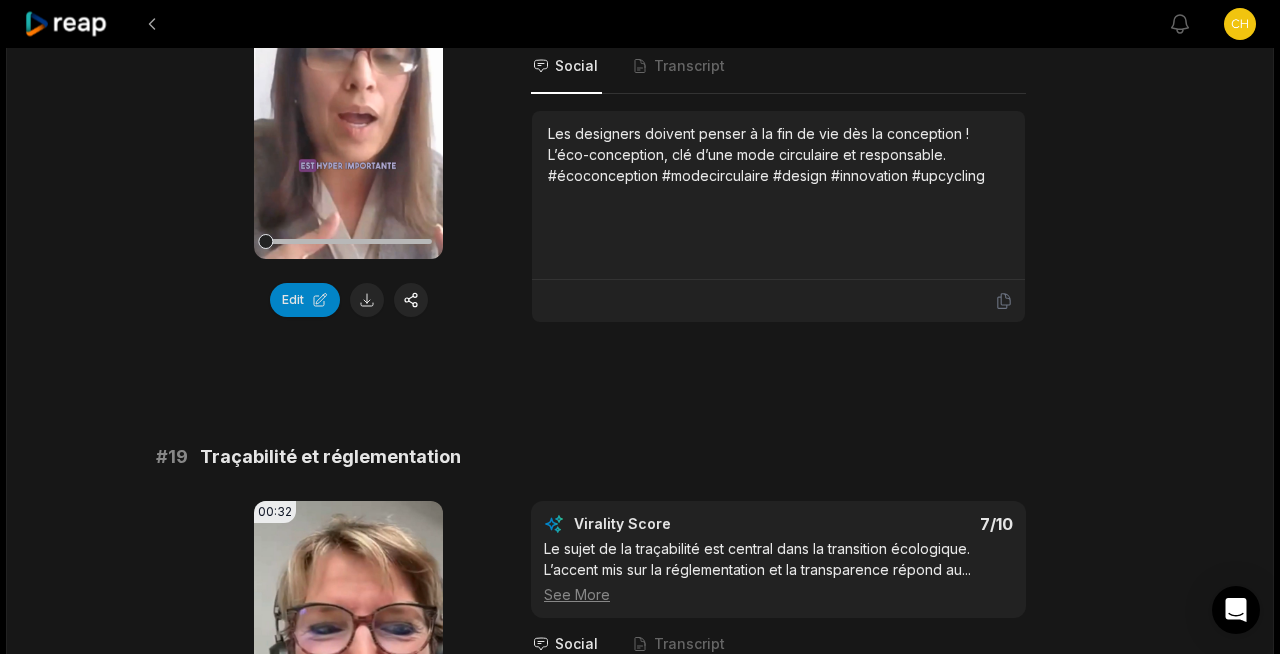 click on "Your browser does not support mp4 format." at bounding box center [348, 669] 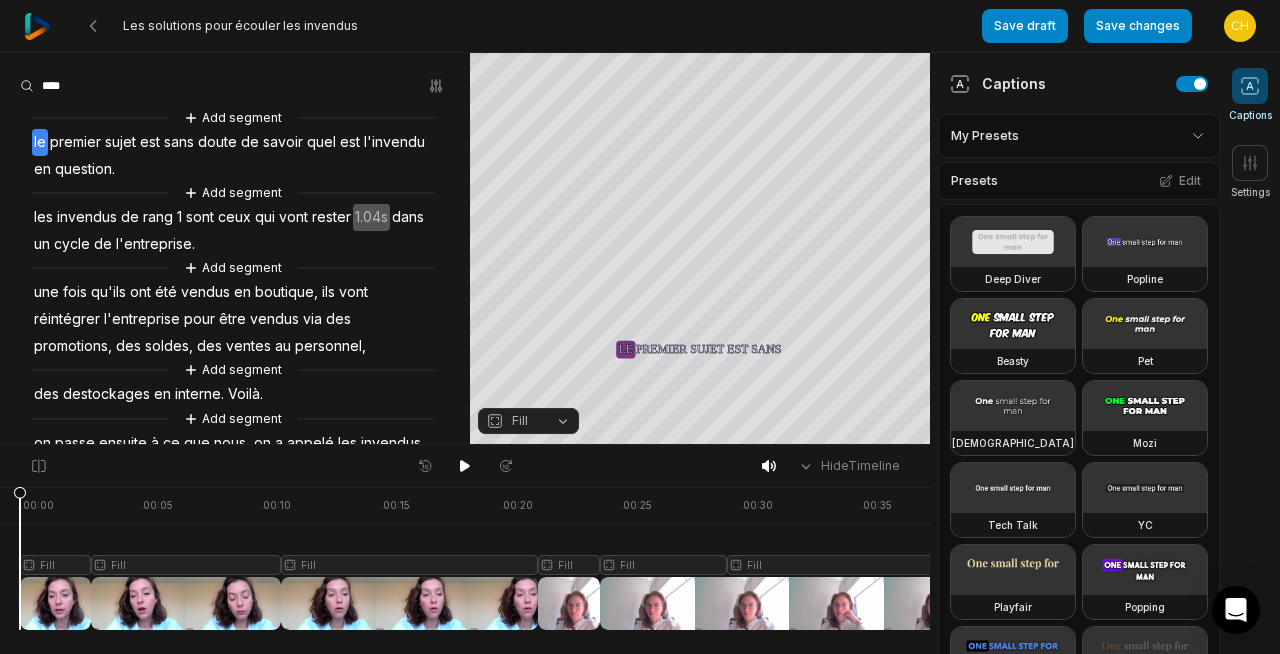 scroll, scrollTop: 0, scrollLeft: 0, axis: both 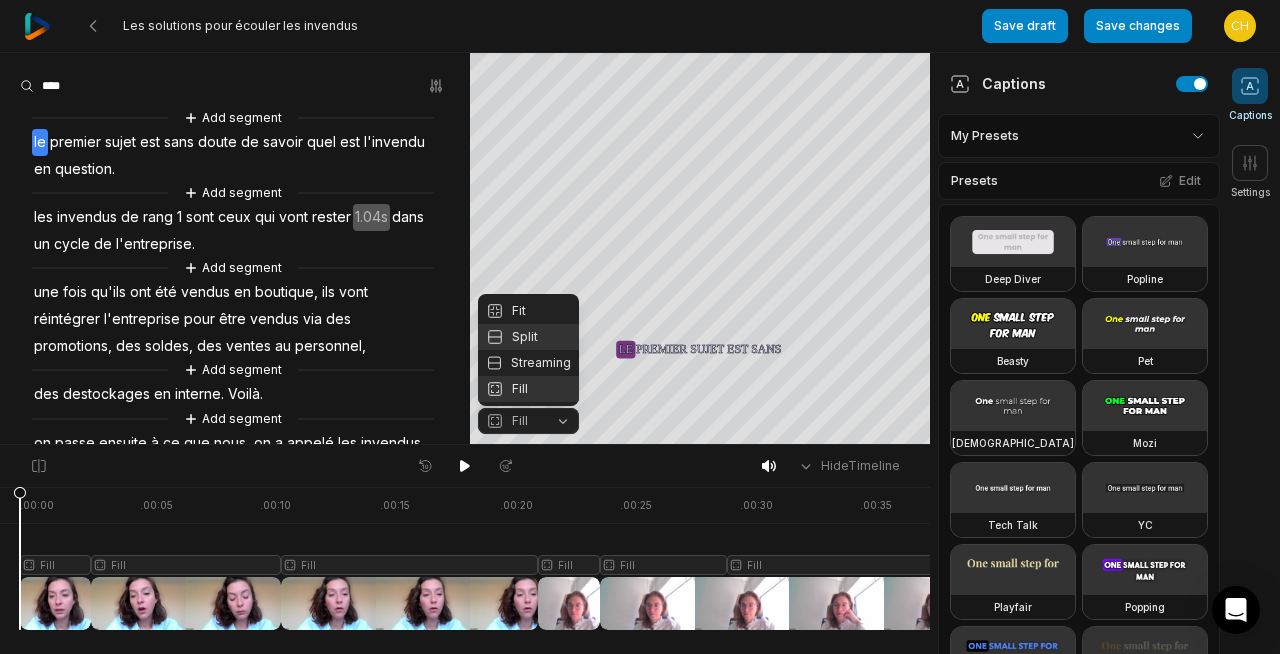 click on "Split" at bounding box center [528, 337] 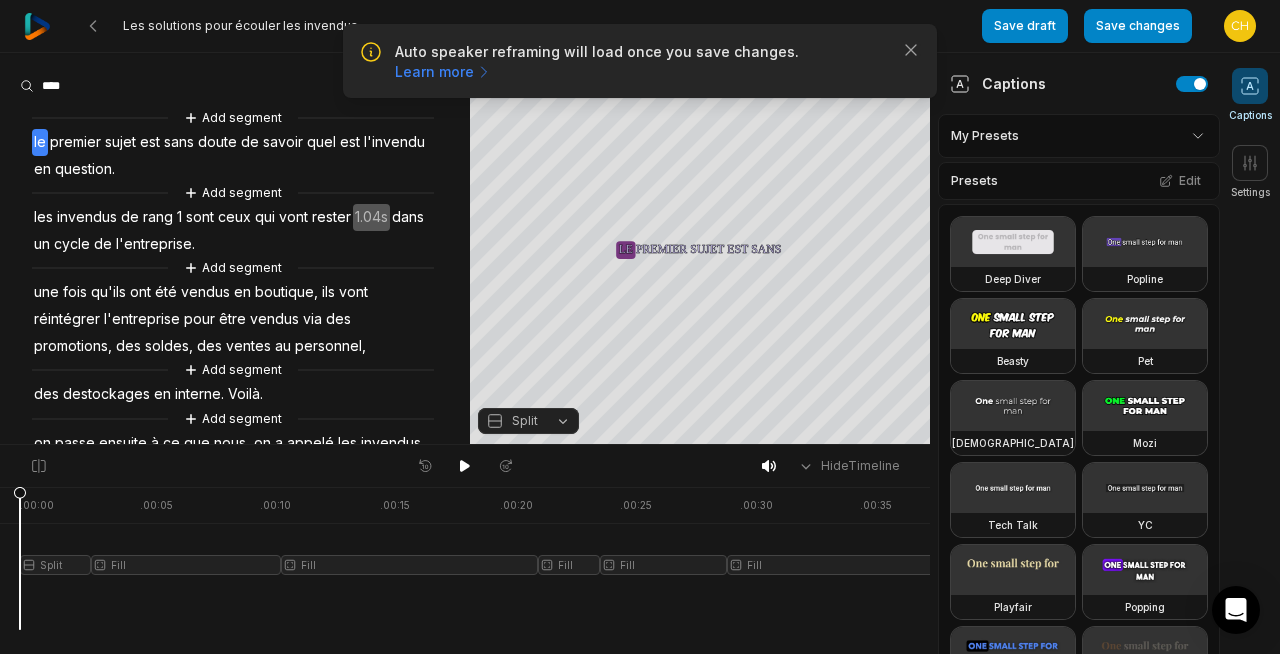 click on "Split" at bounding box center [525, 421] 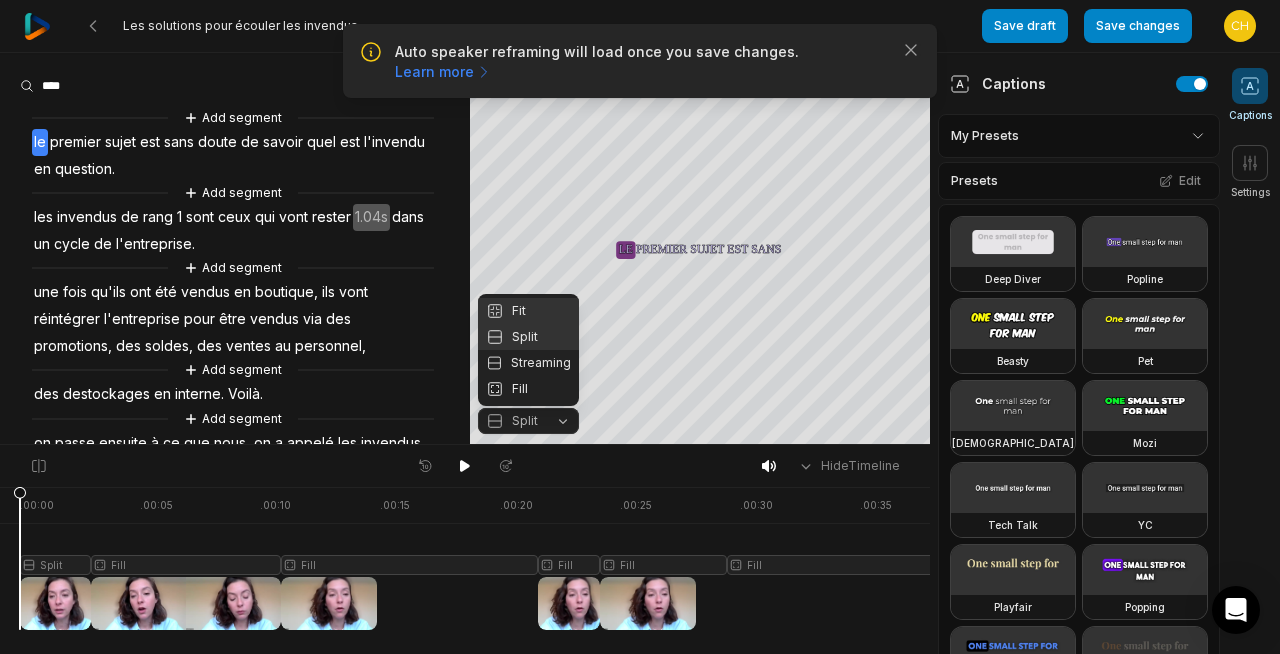 click on "Fit" at bounding box center [528, 311] 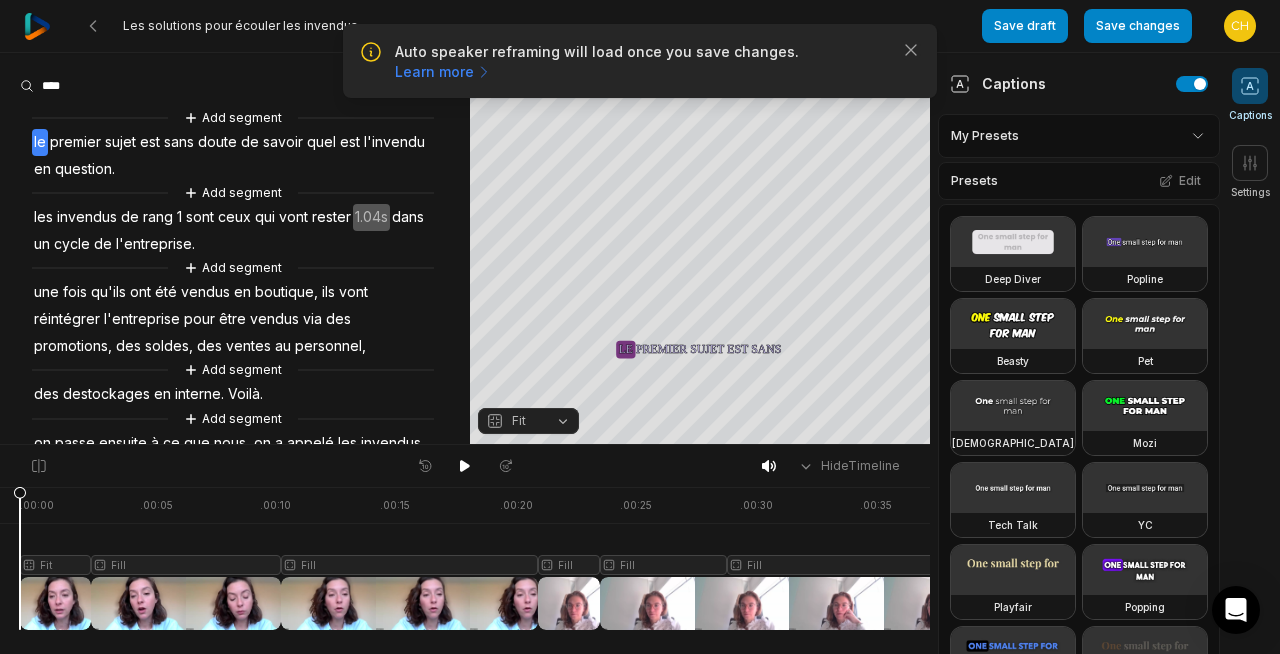 click on "Auto speaker reframing will load once you save changes.  Learn more  Close Les solutions pour écouler les invendus Save draft Save changes Open user menu Captions Settings Your browser does not support mp4 format. Your browser does not support mp4 format. le le le   premier premier   sujet sujet   est est   sans sans doute doute   de de   savoir savoir   quel quel   est est l'invendu l'invendu   en en   question question les les invendus invendus   de de   rang rang   1 1 sont sont   ceux ceux   qui qui   vont vont   rester rester dans dans un un   cycle cycle   de de   l'entreprise l'entreprise une une fois fois   qu'ils qu'ils   ont ont   été été   vendus vendus en en   boutique, boutique,   ils ils   vont vont réintégrer réintégrer   l'entreprise l'entreprise pour pour   être être   vendus vendus   via via   des des promotions, promotions,   des des   soldes, soldes, des des   ventes ventes   au au   personnel, personnel, des des   destockages destockages" at bounding box center (640, 327) 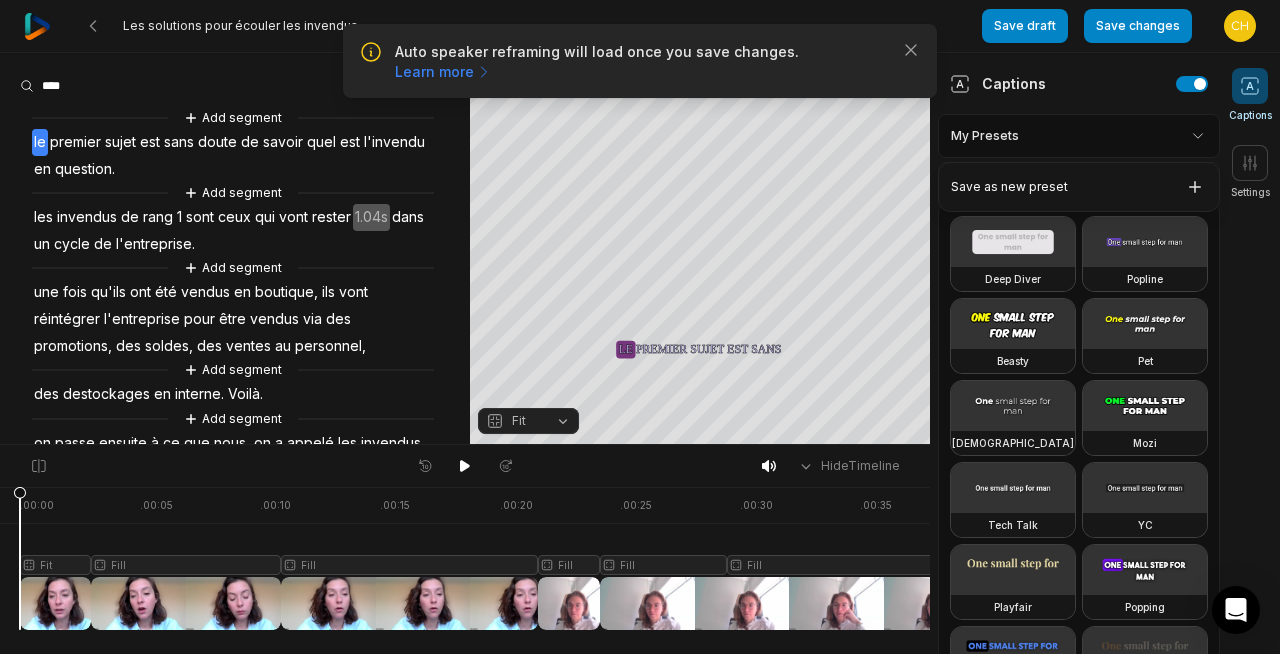 click on "Auto speaker reframing will load once you save changes.  Learn more  Close Les solutions pour écouler les invendus Save draft Save changes Open user menu Captions Settings Your browser does not support mp4 format. Your browser does not support mp4 format. le le le   premier premier   sujet sujet   est est   sans sans doute doute   de de   savoir savoir   quel quel   est est l'invendu l'invendu   en en   question question les les invendus invendus   de de   rang rang   1 1 sont sont   ceux ceux   qui qui   vont vont   rester rester dans dans un un   cycle cycle   de de   l'entreprise l'entreprise une une fois fois   qu'ils qu'ils   ont ont   été été   vendus vendus en en   boutique, boutique,   ils ils   vont vont réintégrer réintégrer   l'entreprise l'entreprise pour pour   être être   vendus vendus   via via   des des promotions, promotions,   des des   soldes, soldes, des des   ventes ventes   au au   personnel, personnel, des des   destockages destockages" at bounding box center (640, 327) 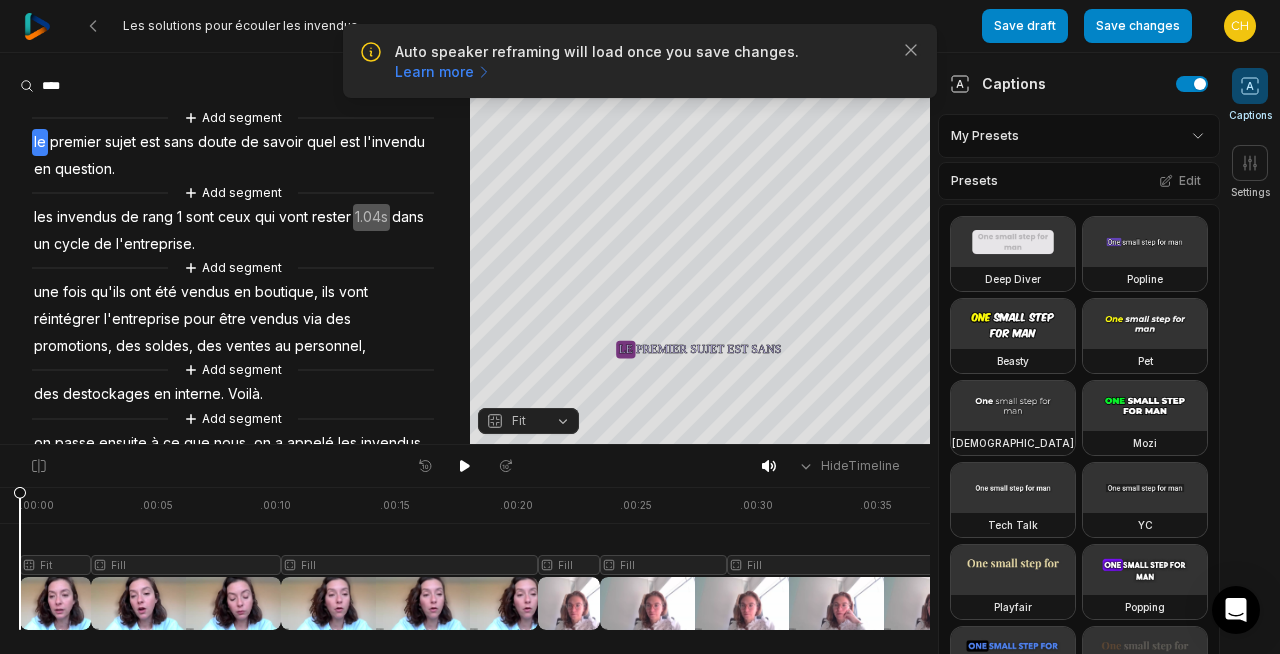 click 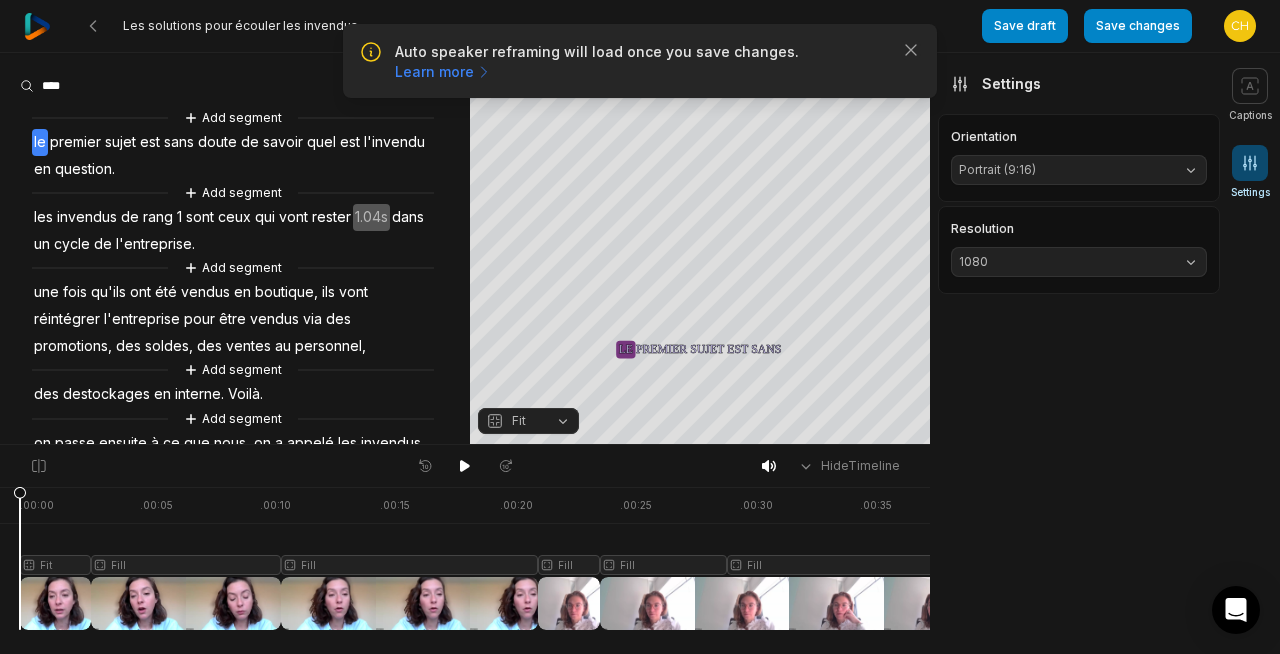 click on "Portrait (9:16)" at bounding box center (1079, 170) 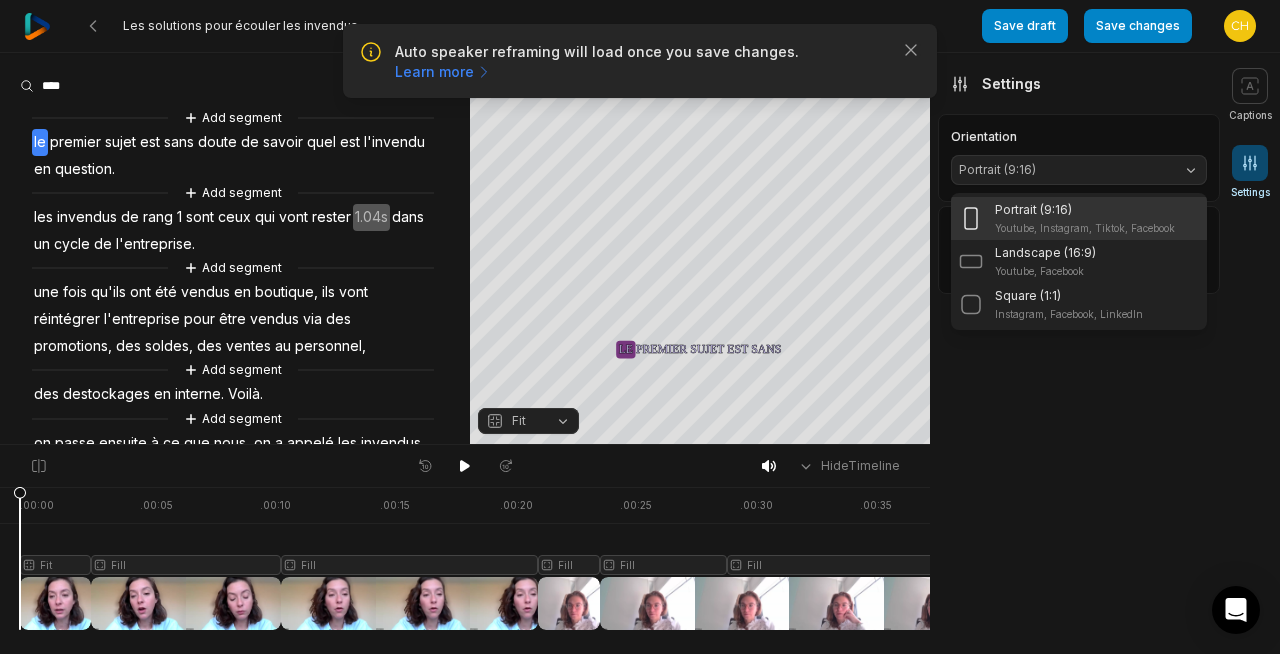 click on "Portrait (9:16)" at bounding box center (1063, 170) 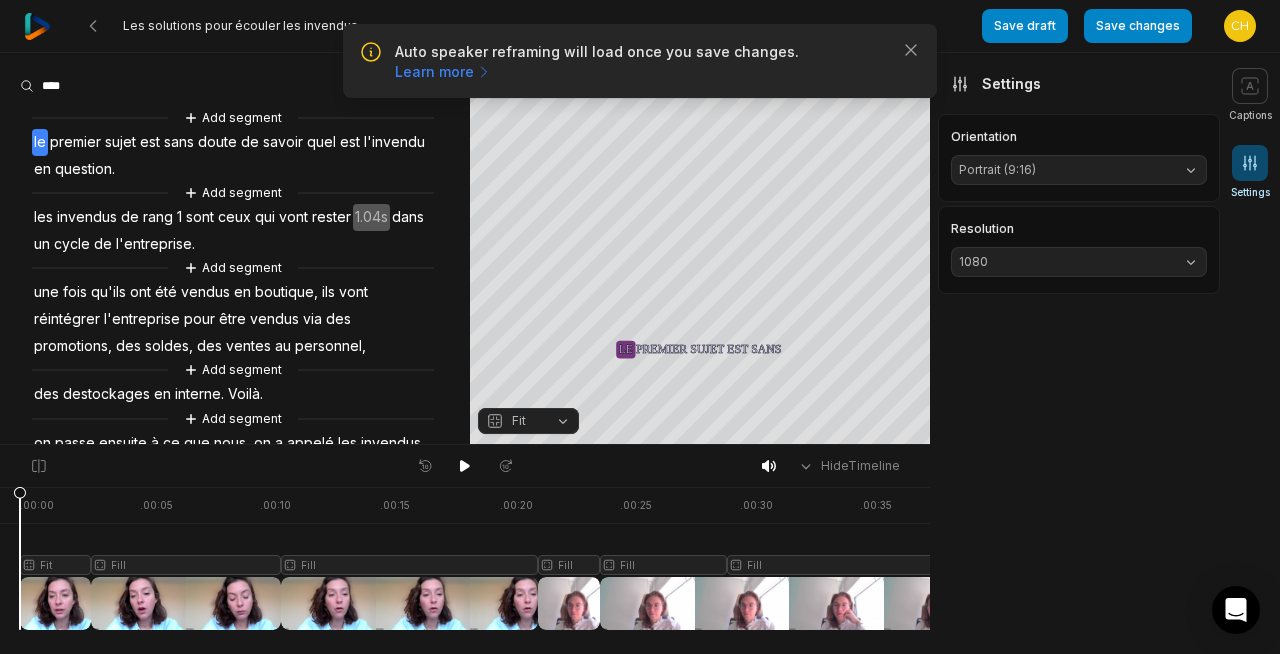 click on "1080" at bounding box center (1063, 262) 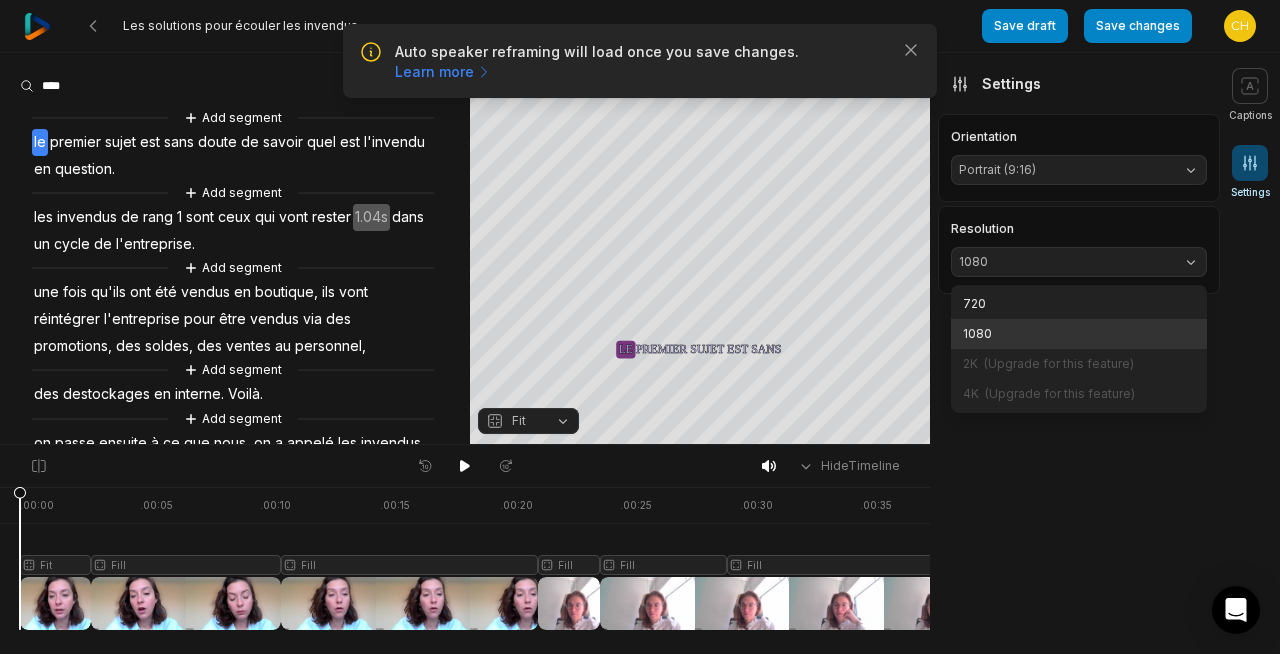 click on "1080" at bounding box center (1079, 334) 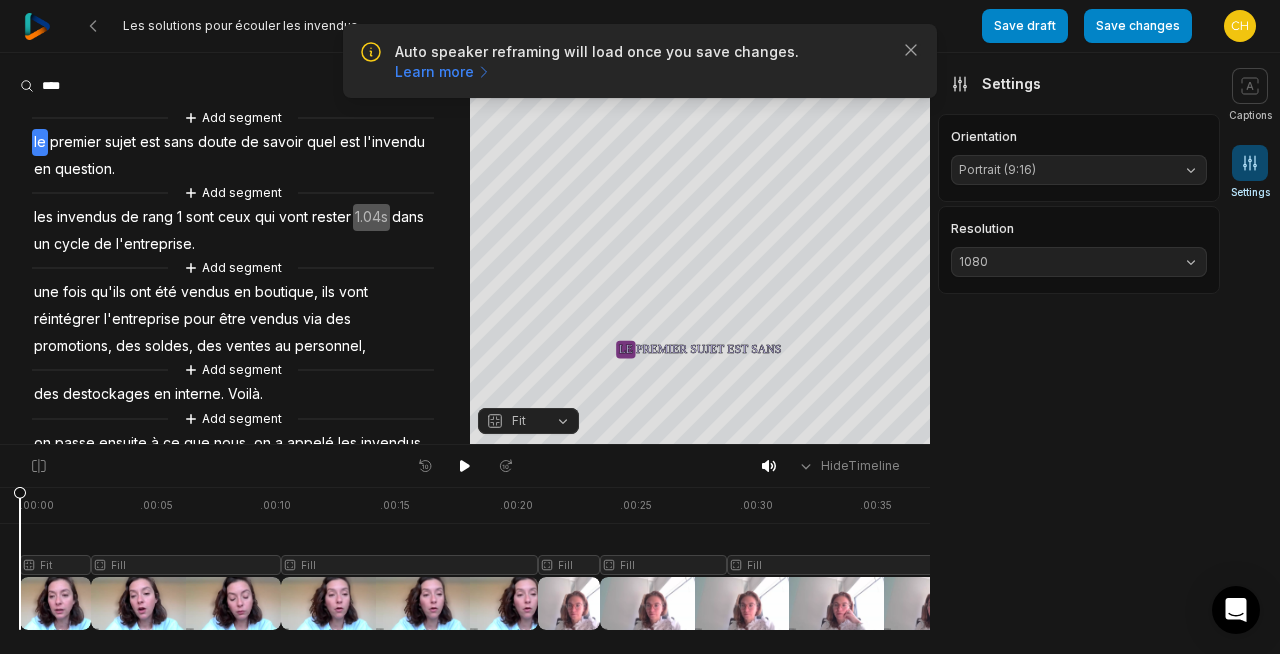 click on "Portrait (9:16)" at bounding box center (1063, 170) 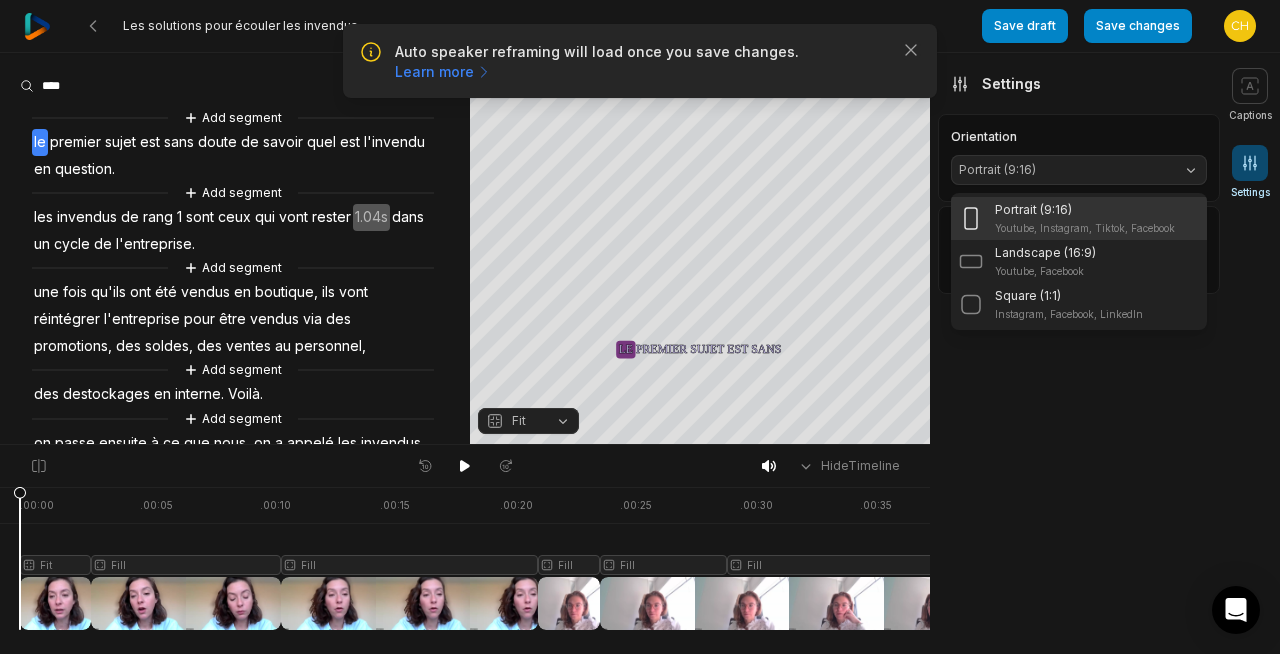 click on "Captions My Presets Presets Edit Deep Diver Popline Beasty Pet Zen Mozi Tech Talk YC Playfair Popping Drive Playdate Galaxy Turban Flipper Spell Youshaei Pod P Noah Phantom Settings Orientation Portrait (9:16) Portrait (9:16) Youtube, Instagram, Tiktok, Facebook Landscape (16:9) Youtube, Facebook Square (1:1) Instagram, Facebook, LinkedIn Resolution 1080" at bounding box center [1075, 353] 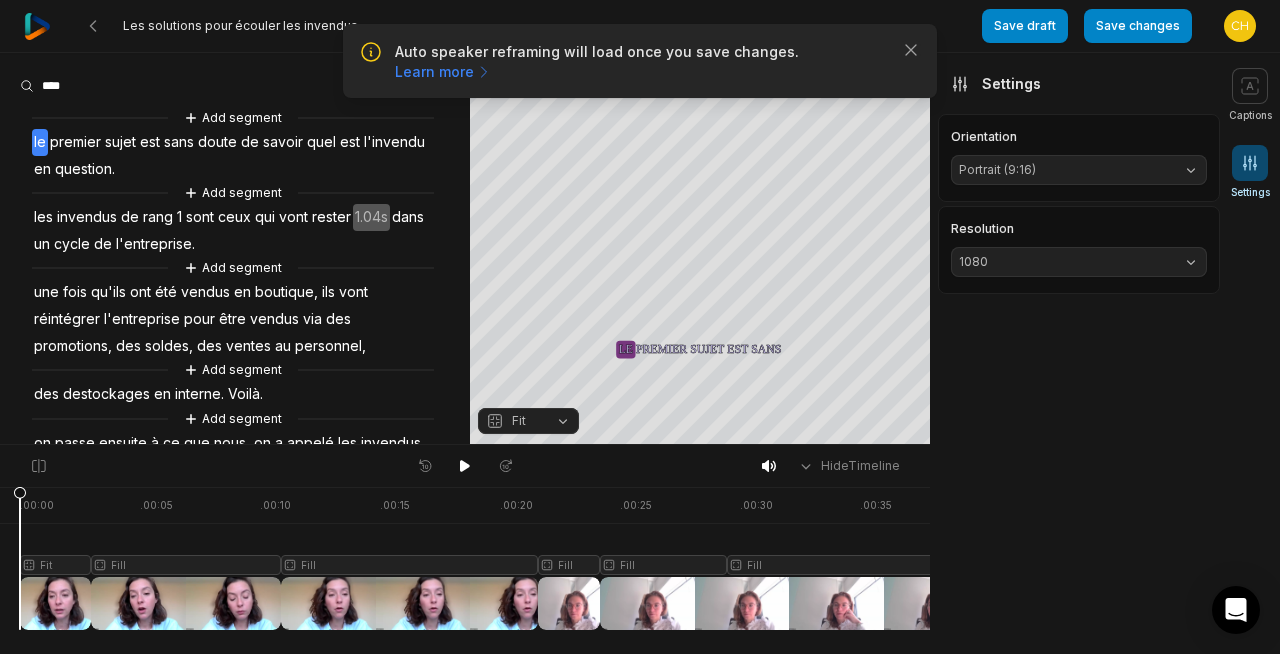 click at bounding box center (1898, 558) 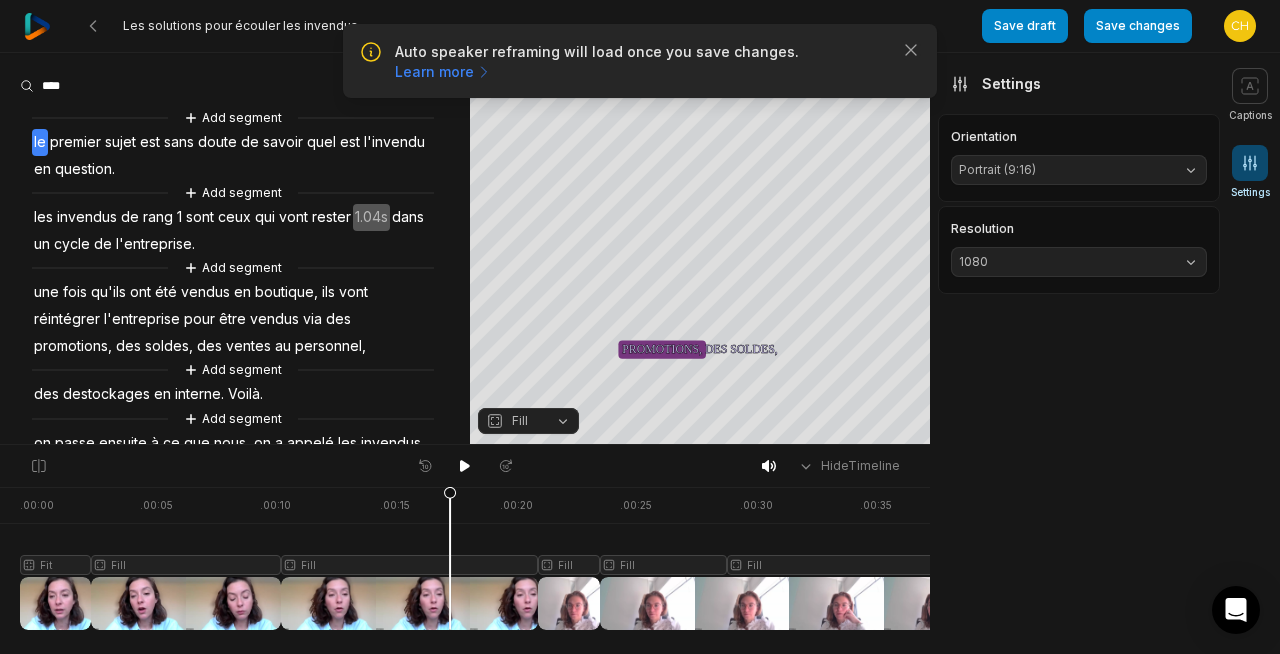click at bounding box center (1898, 558) 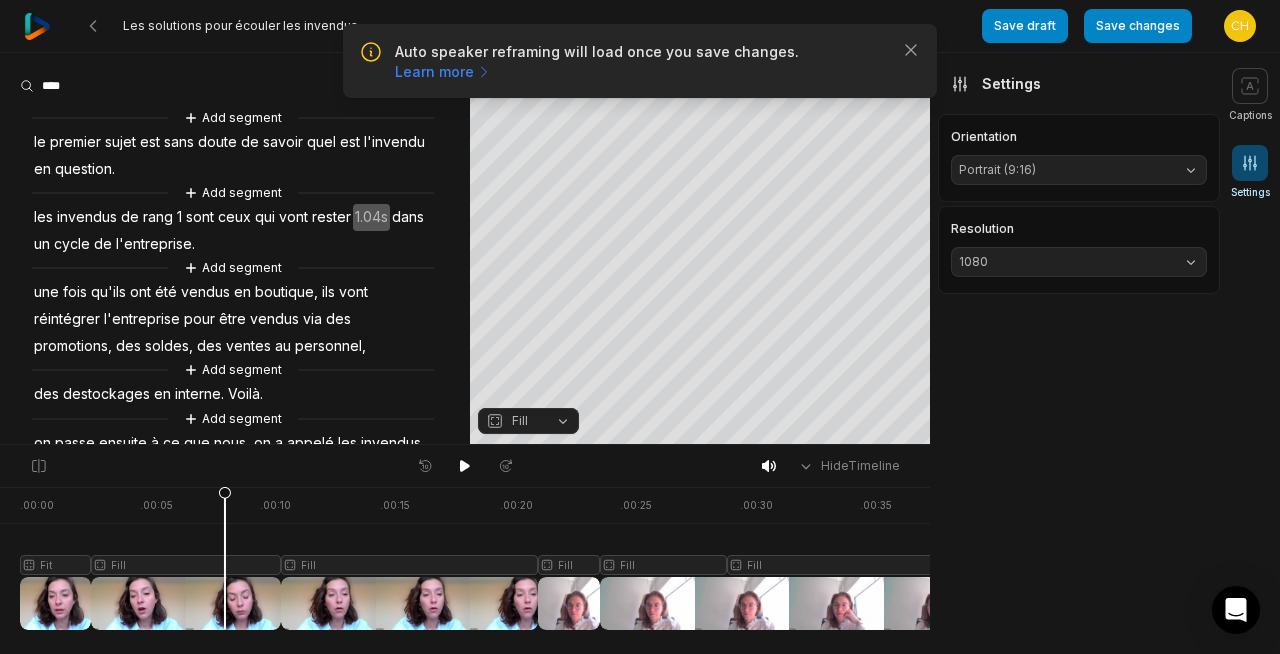click on "Fill" at bounding box center (528, 421) 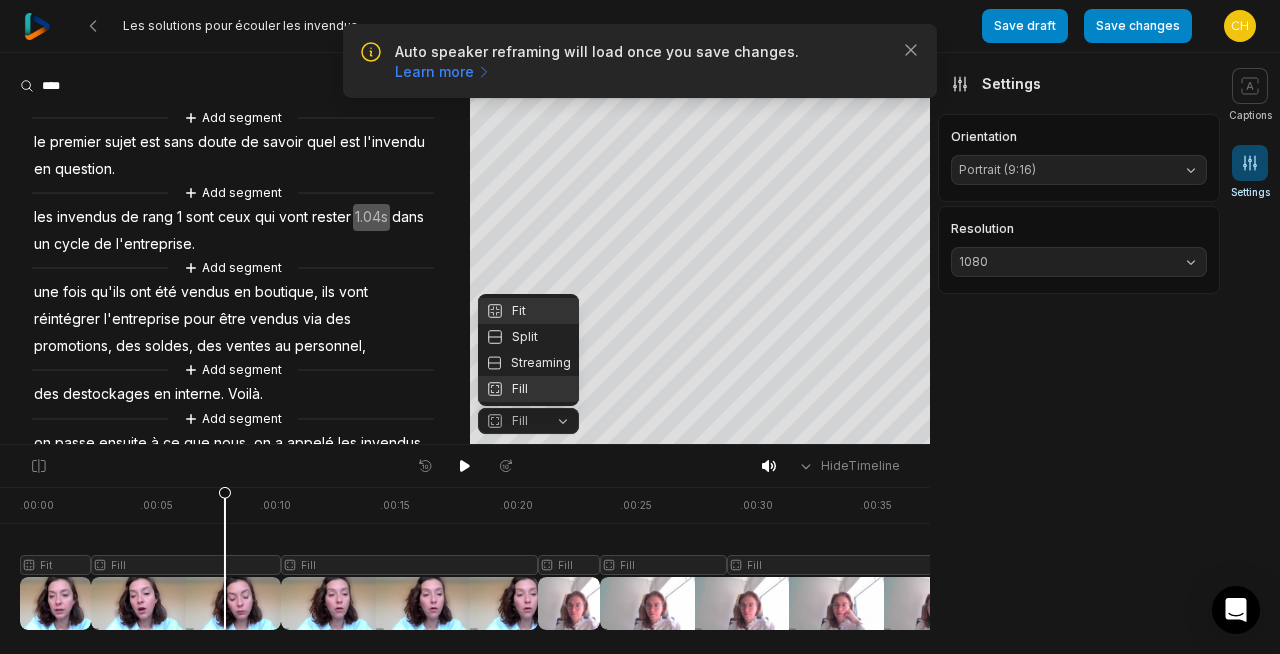 click on "Fit" at bounding box center [528, 311] 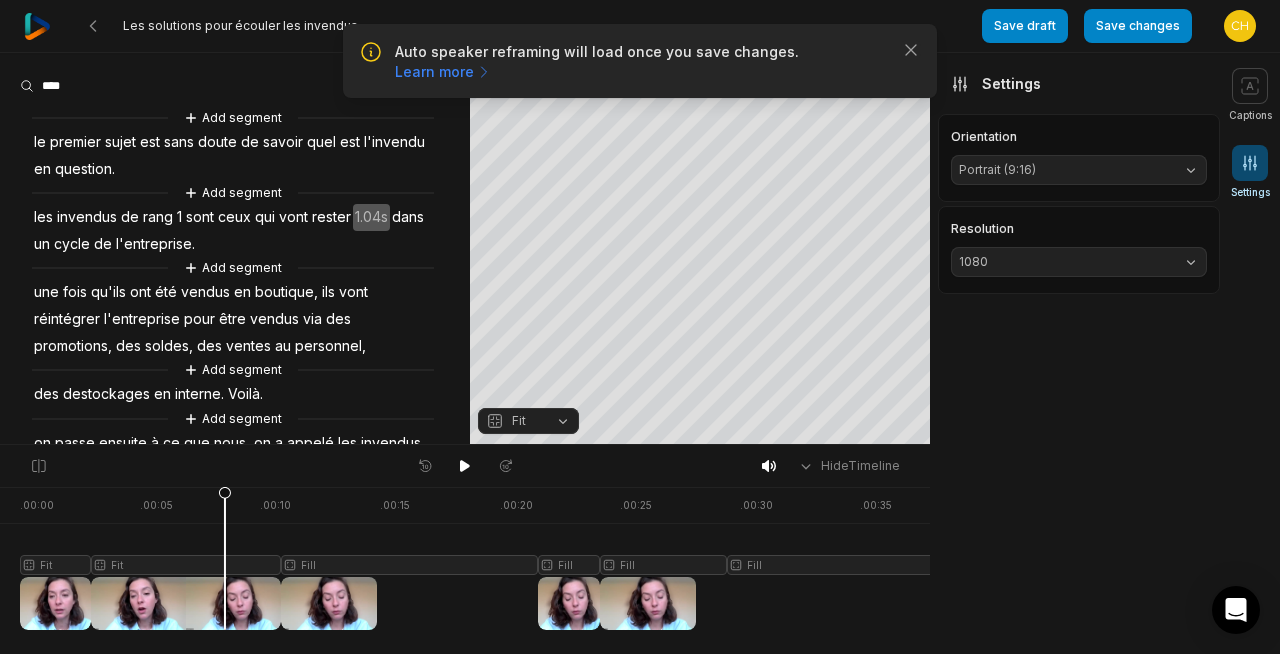 click at bounding box center (1898, 558) 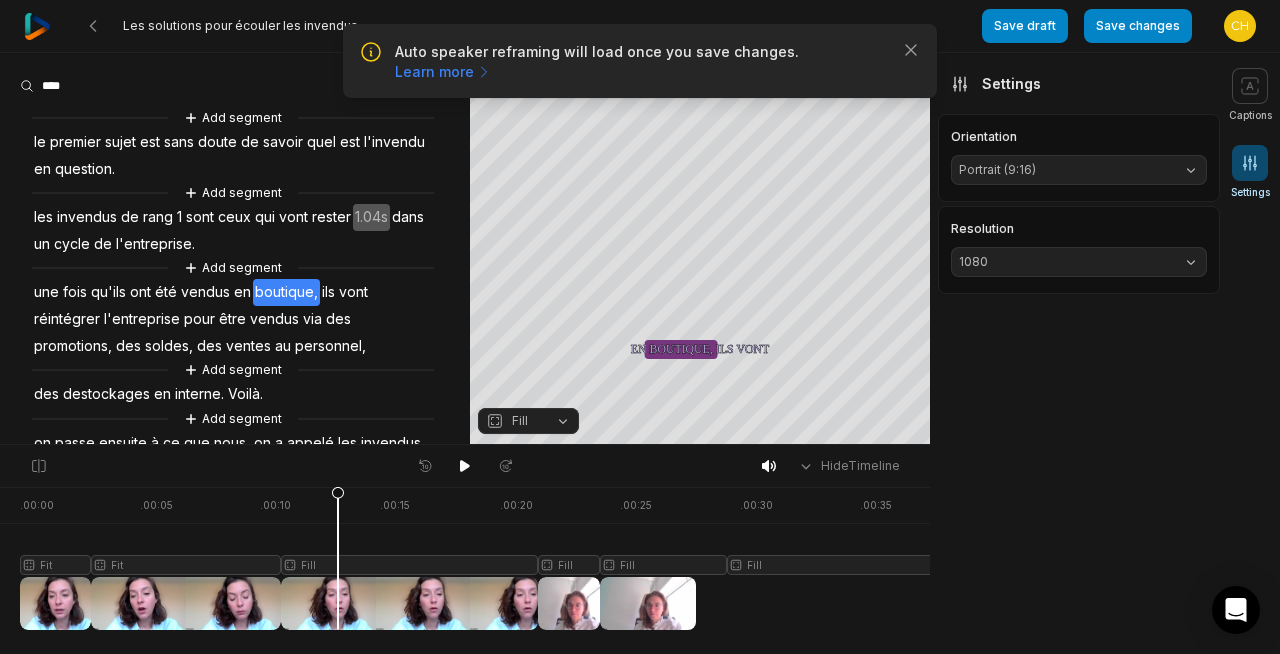 click on "Fill" at bounding box center (520, 421) 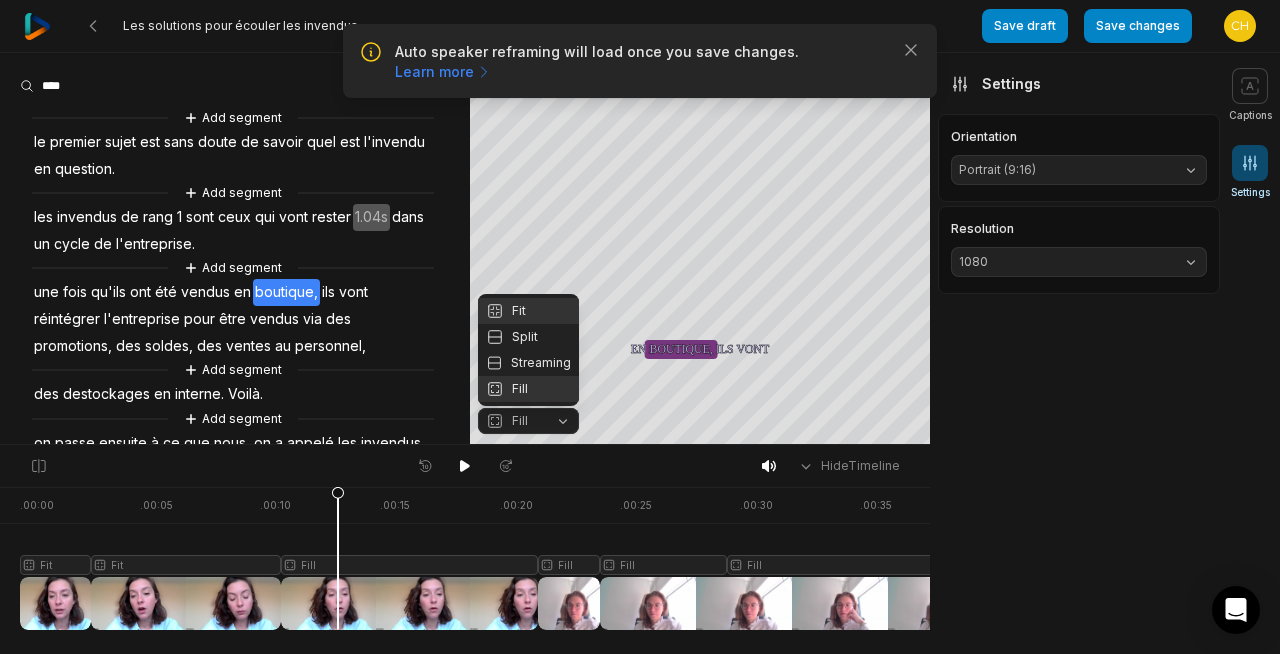 click on "Fit" at bounding box center (528, 311) 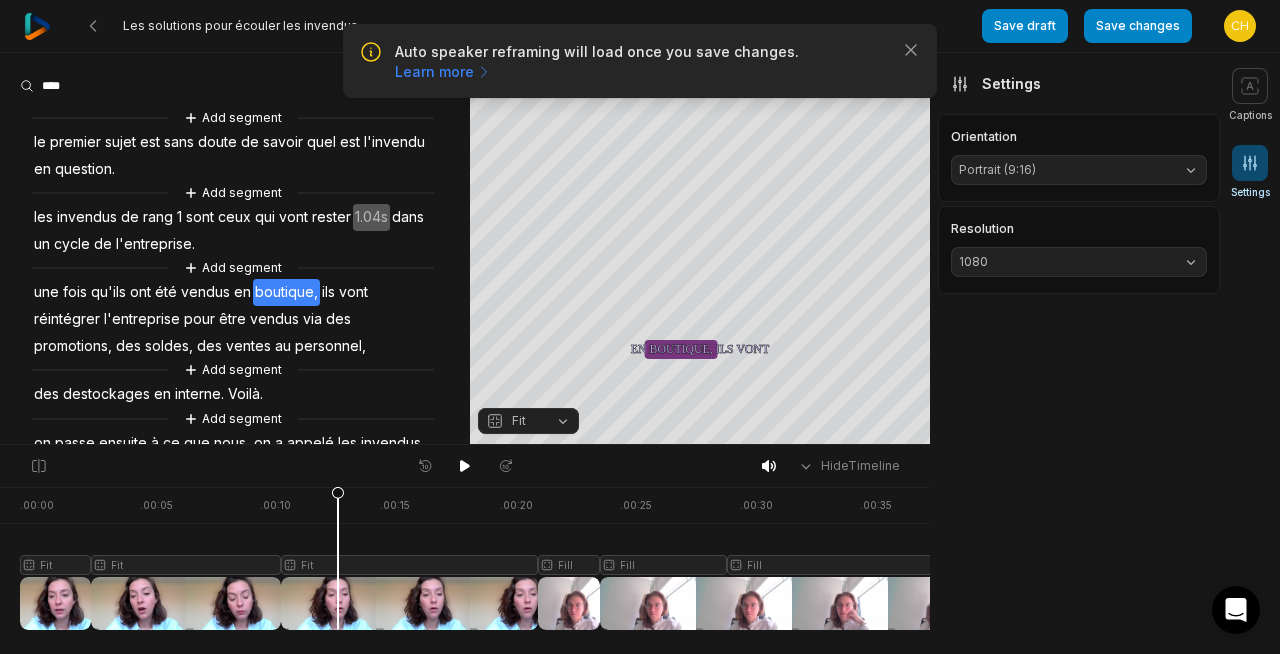 click at bounding box center (1898, 558) 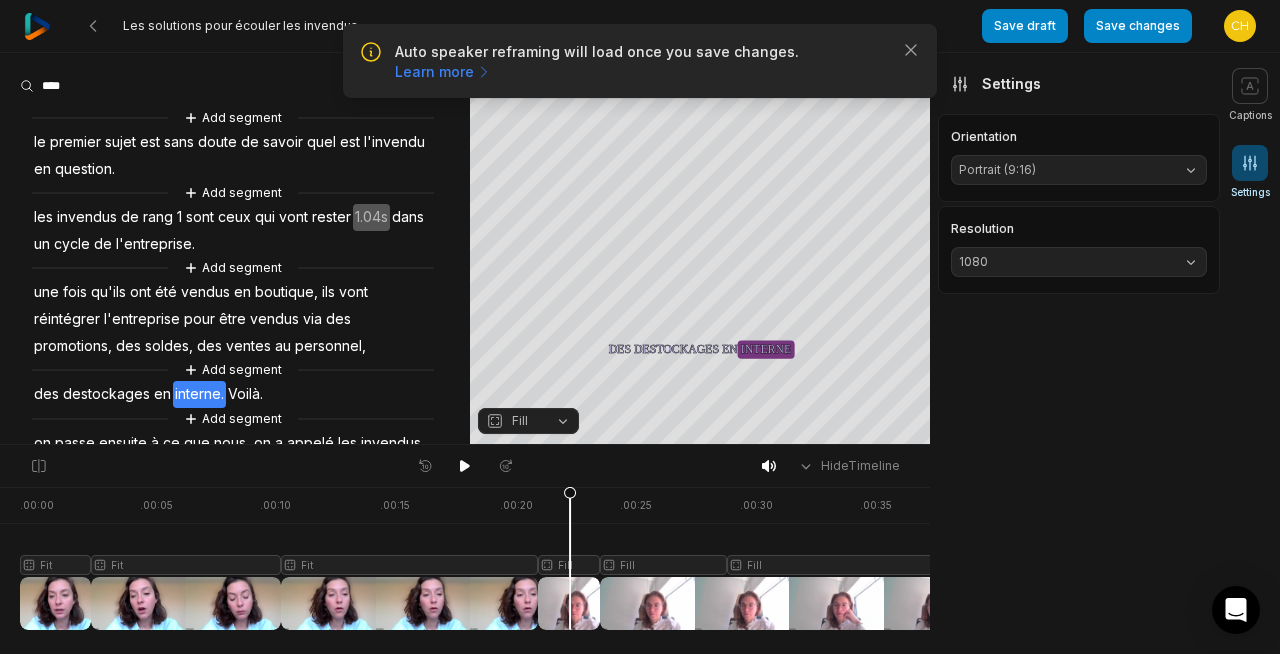 click on "Fill" at bounding box center (512, 421) 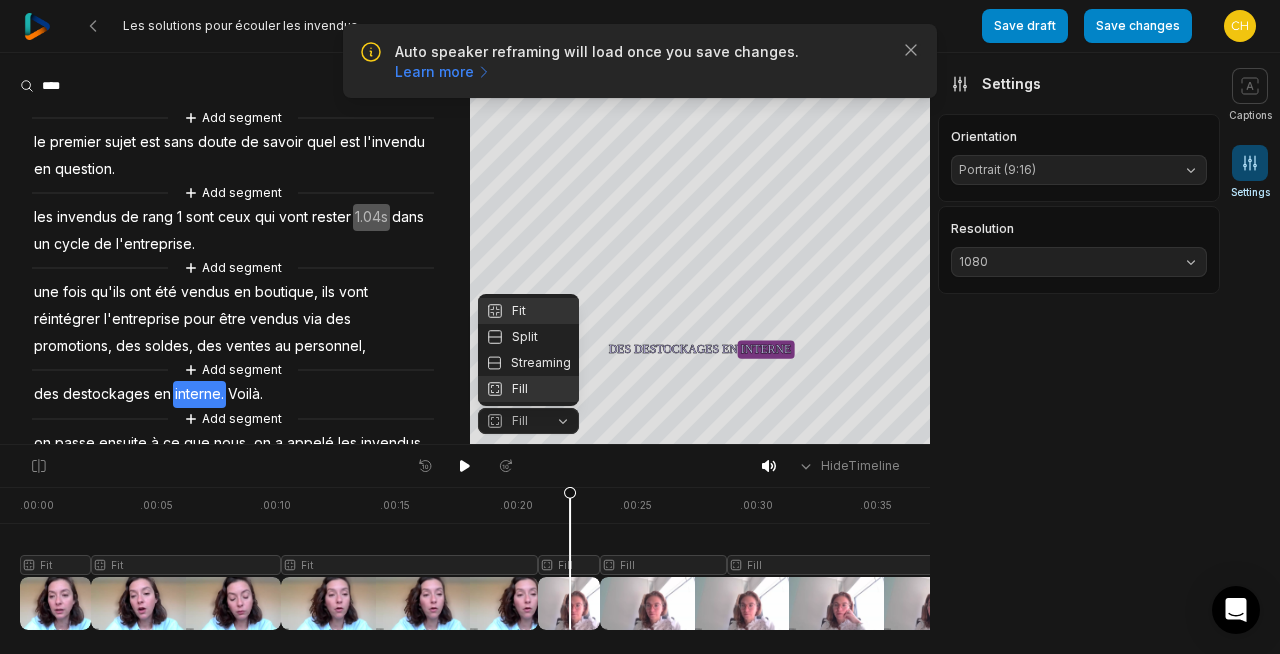 click on "Fit" at bounding box center [528, 311] 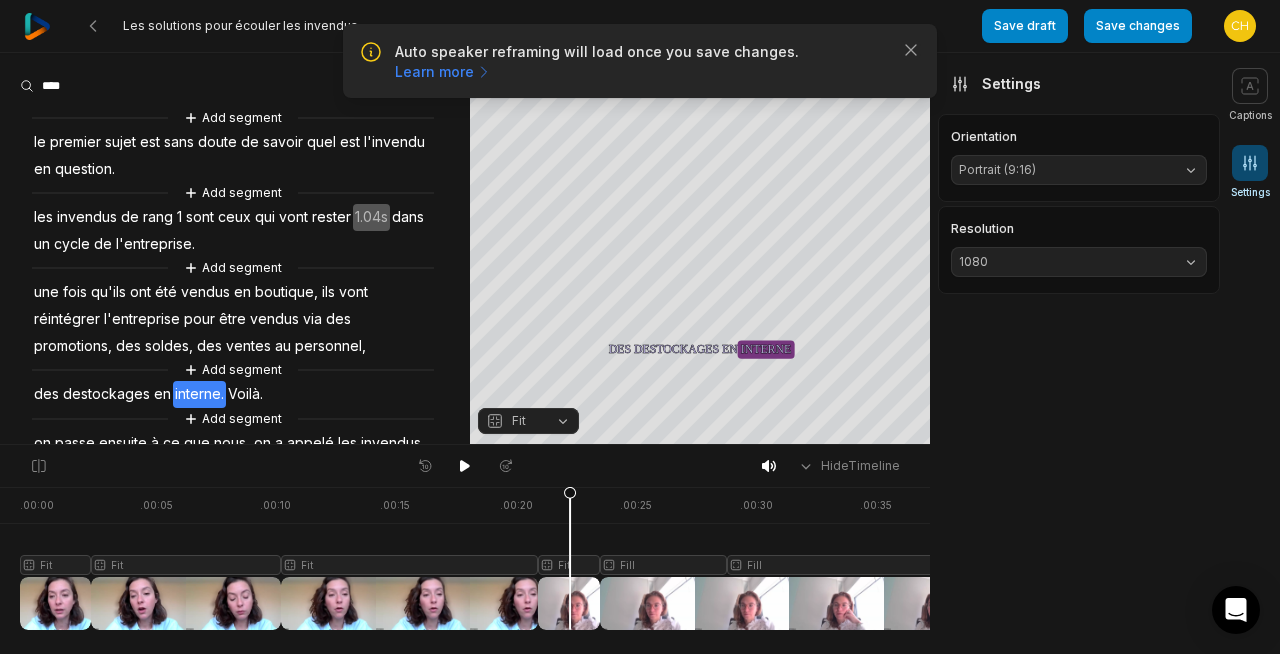 click at bounding box center (1898, 558) 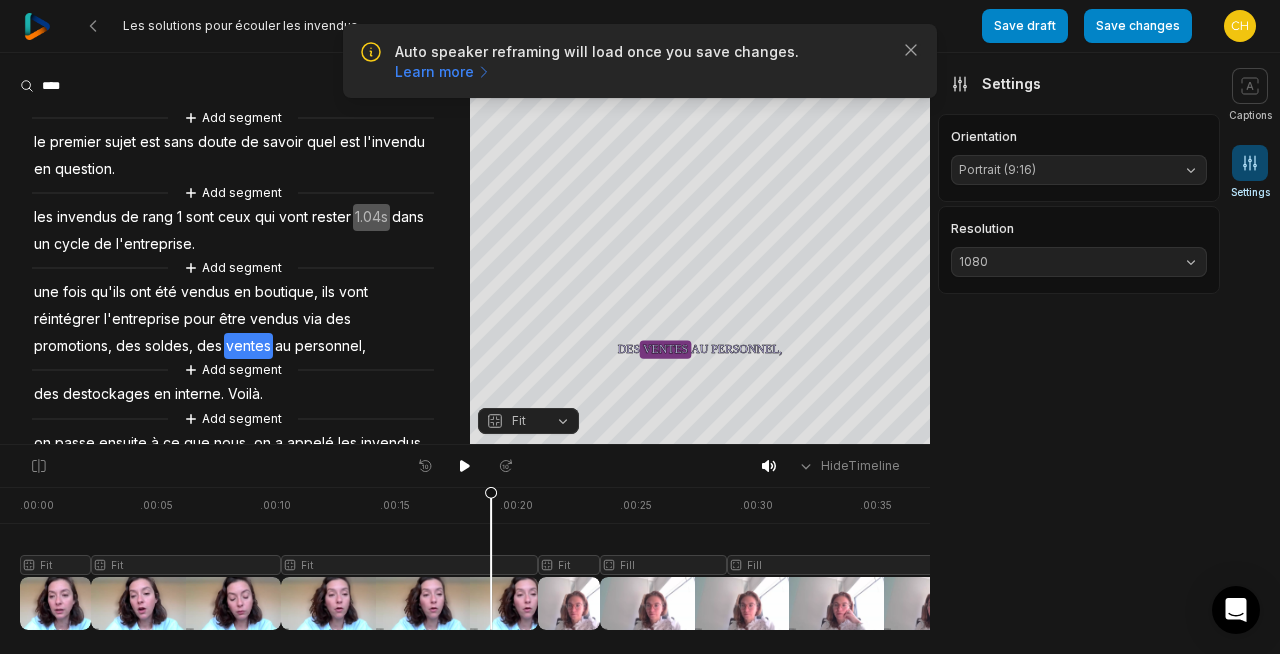 click at bounding box center [1898, 558] 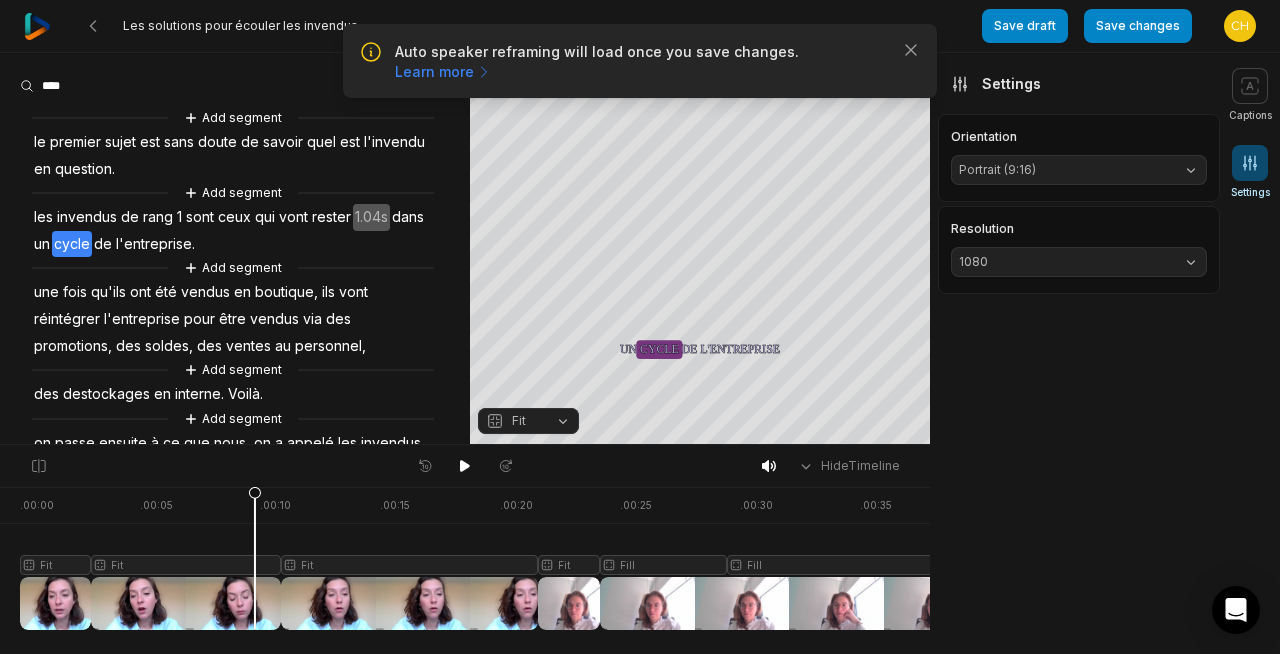 click at bounding box center (1898, 558) 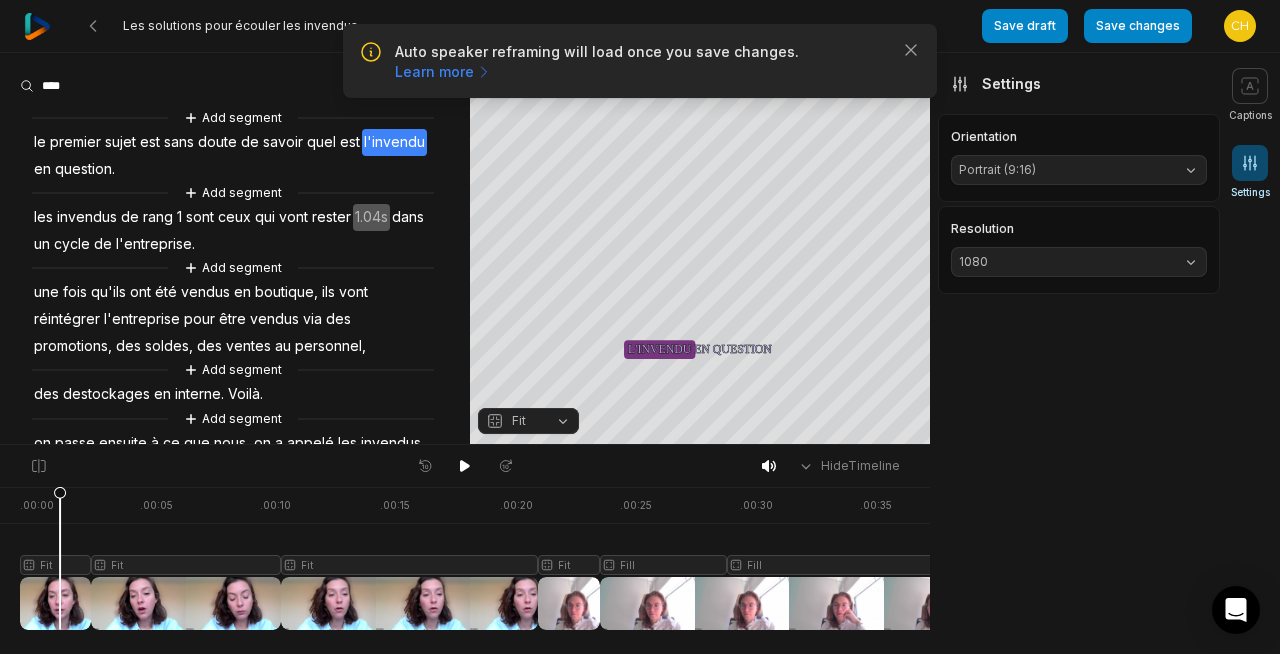 click at bounding box center [1898, 558] 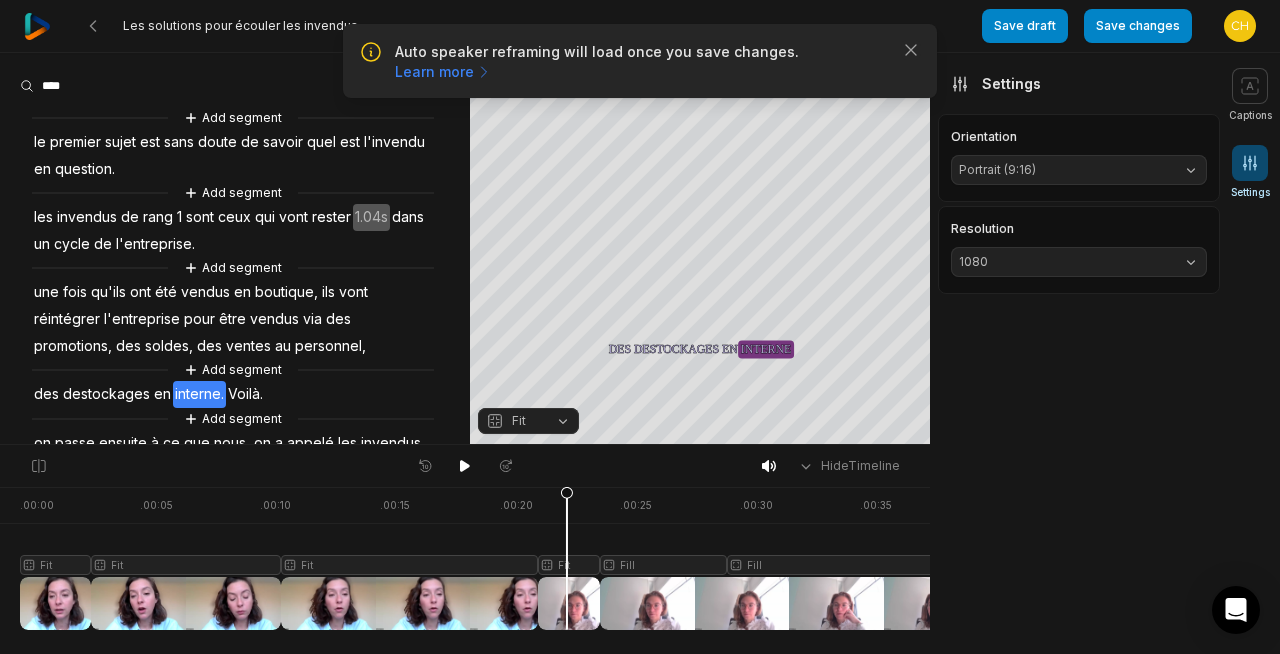 click at bounding box center [1898, 558] 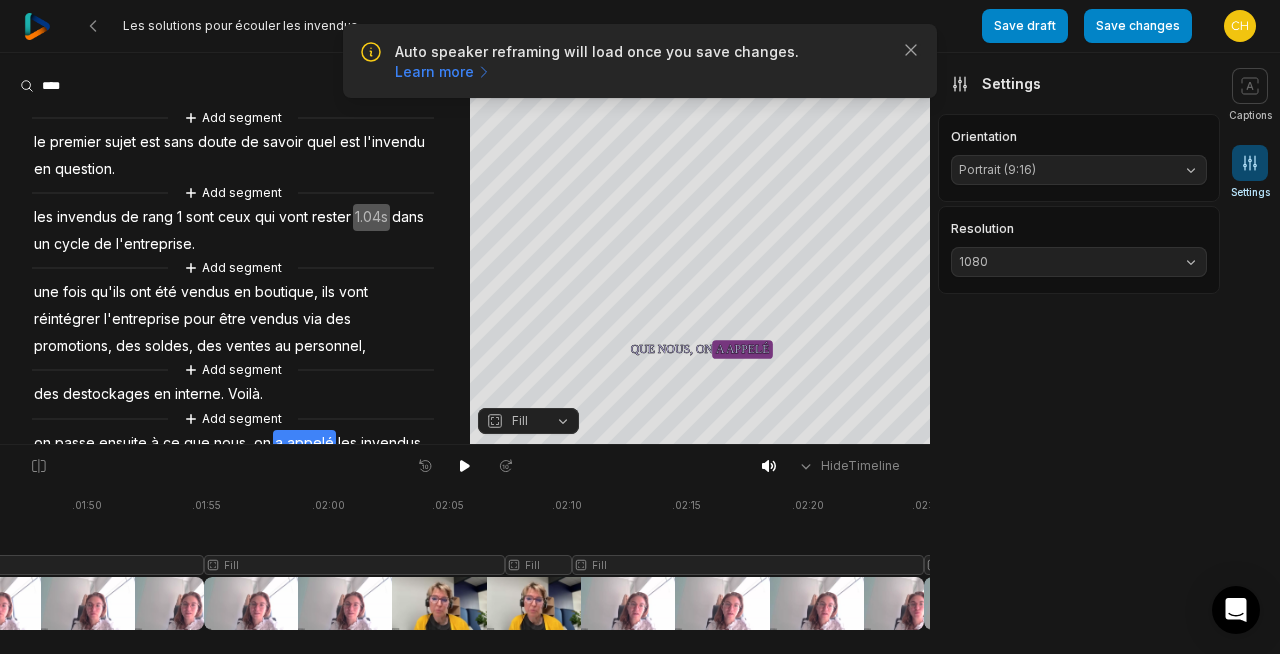 scroll, scrollTop: 0, scrollLeft: 2605, axis: horizontal 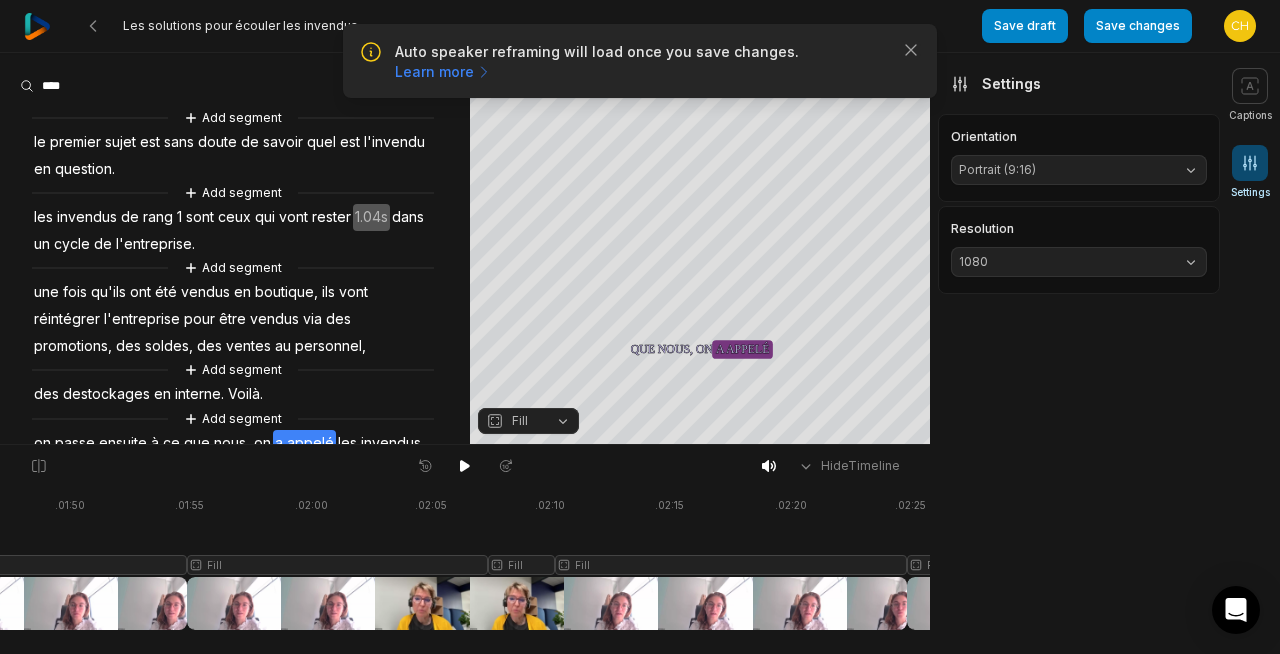 click at bounding box center (-707, 558) 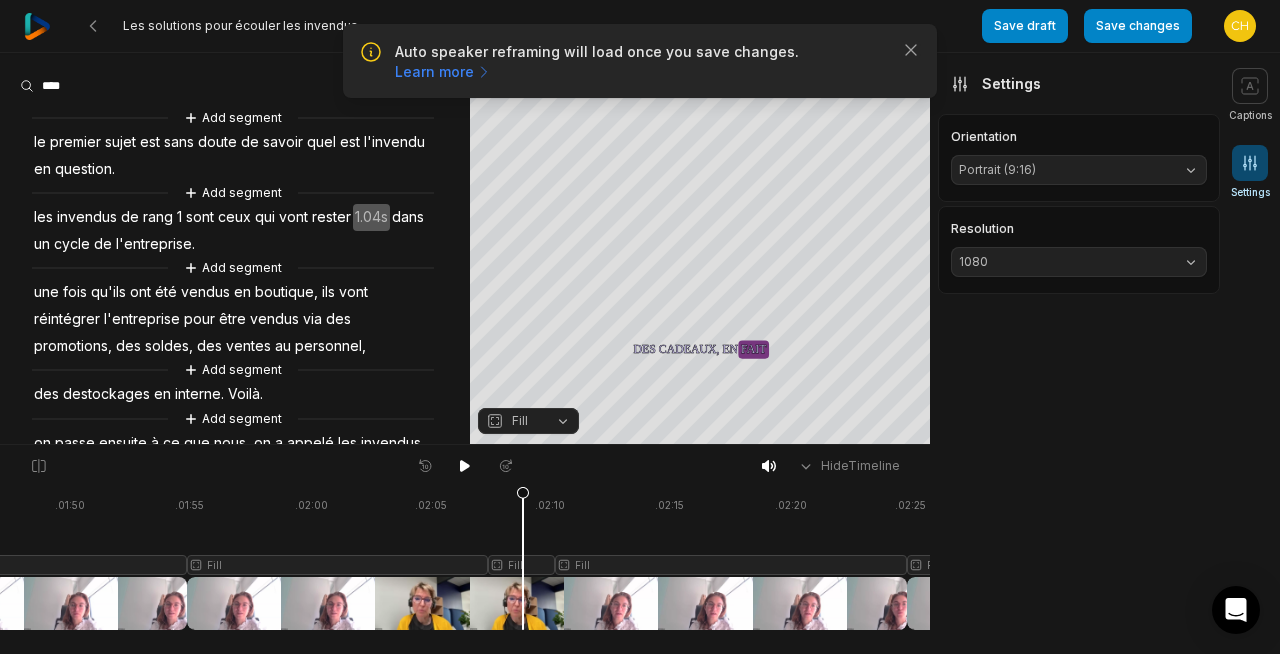 click at bounding box center [-707, 558] 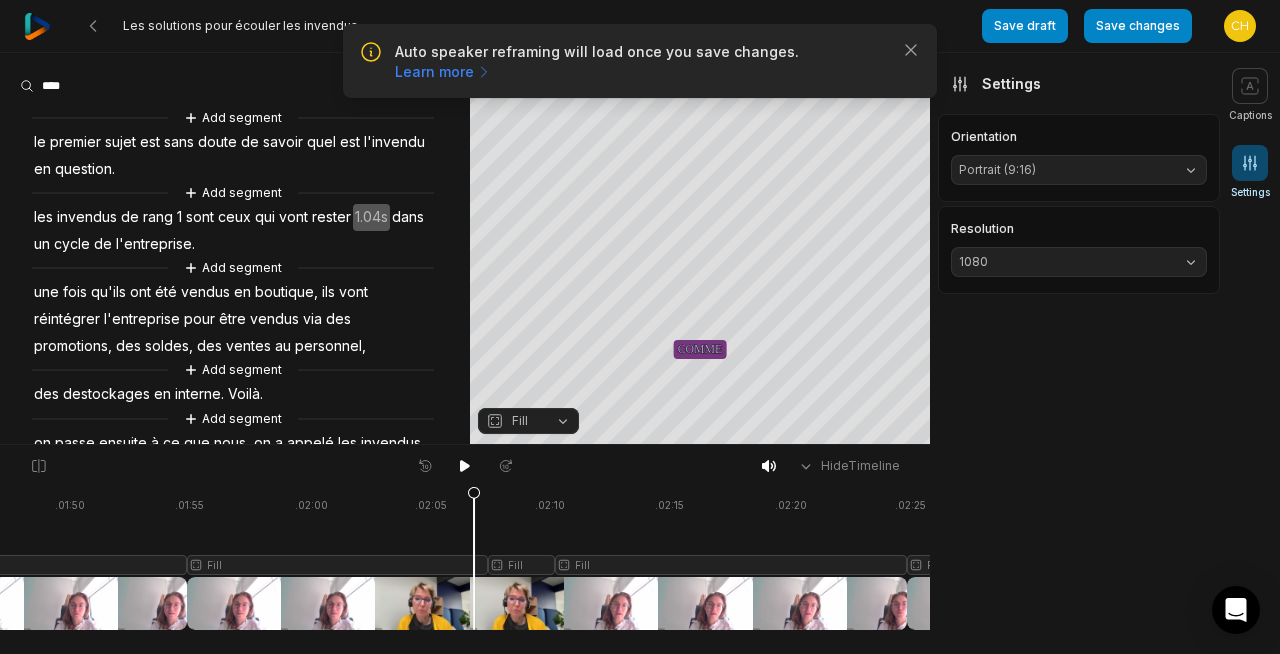 click on "Fill" at bounding box center (512, 421) 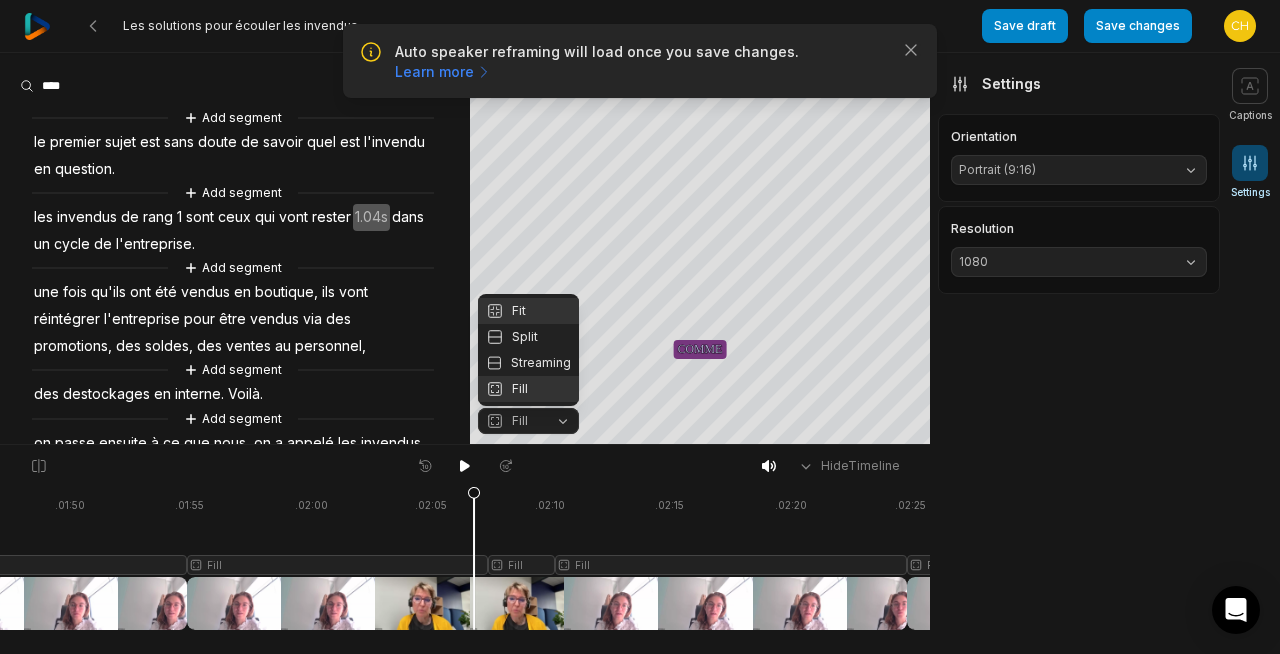 click on "Fit" at bounding box center [528, 311] 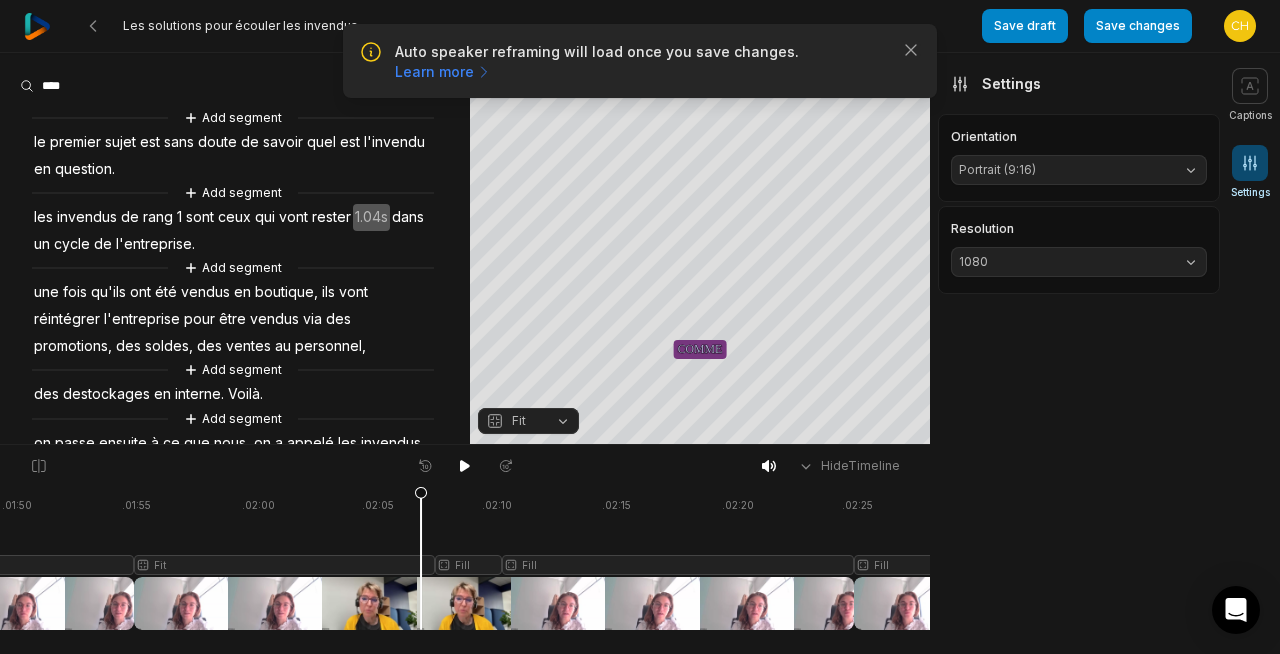 scroll, scrollTop: 0, scrollLeft: 2654, axis: horizontal 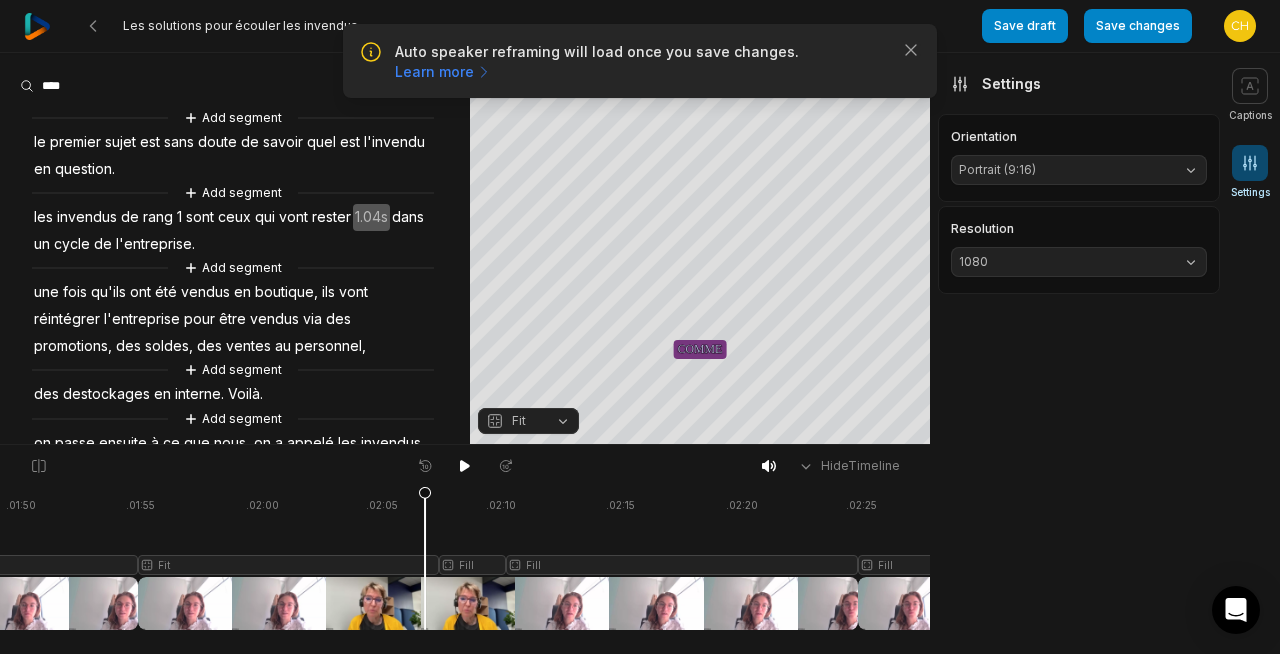 click at bounding box center (-756, 558) 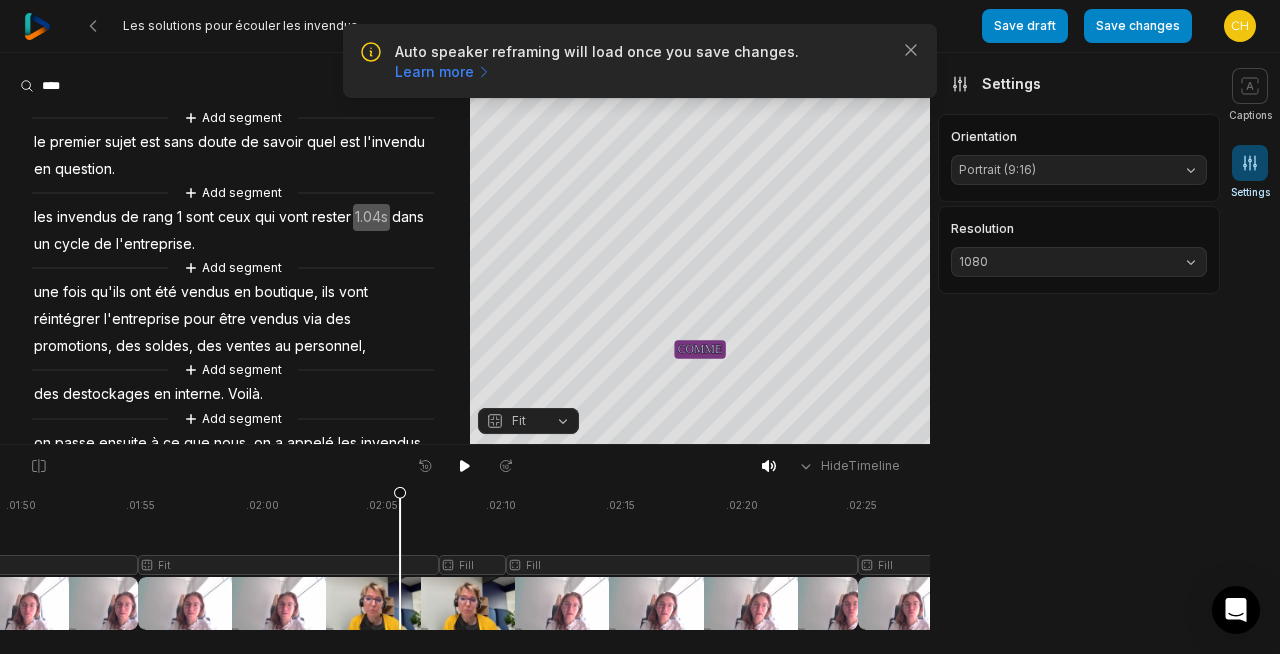 click at bounding box center (-756, 558) 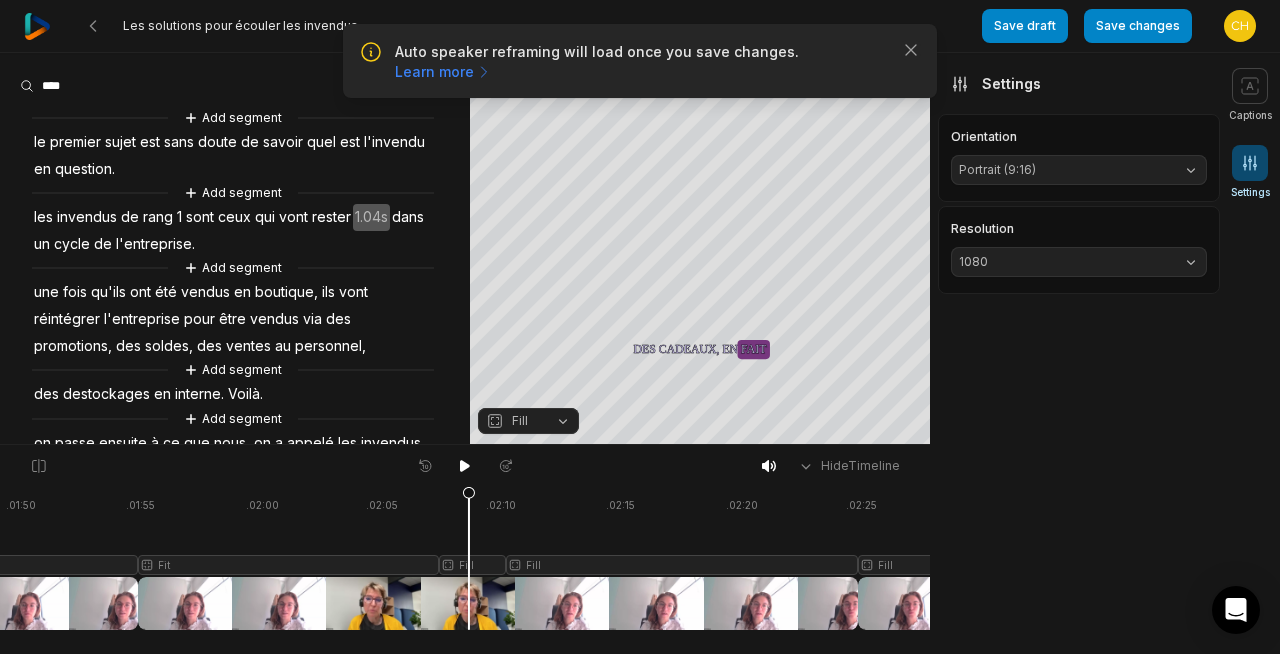 click on "Fill" at bounding box center (528, 421) 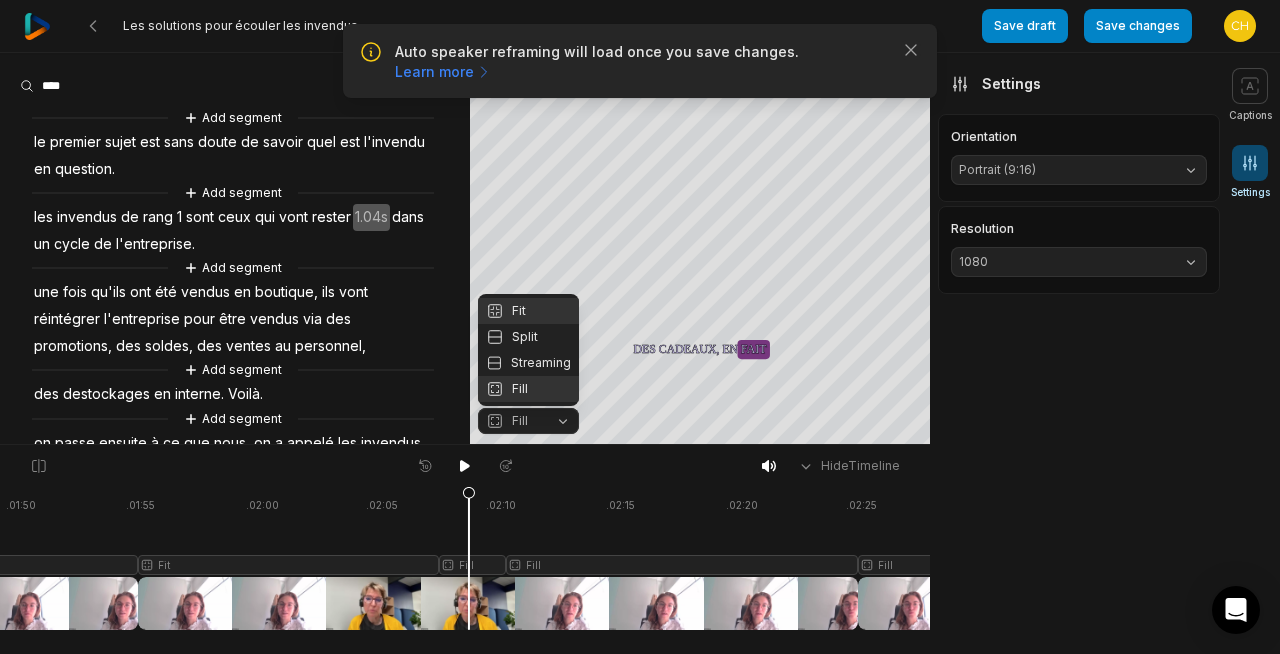 click on "Fit" at bounding box center [528, 311] 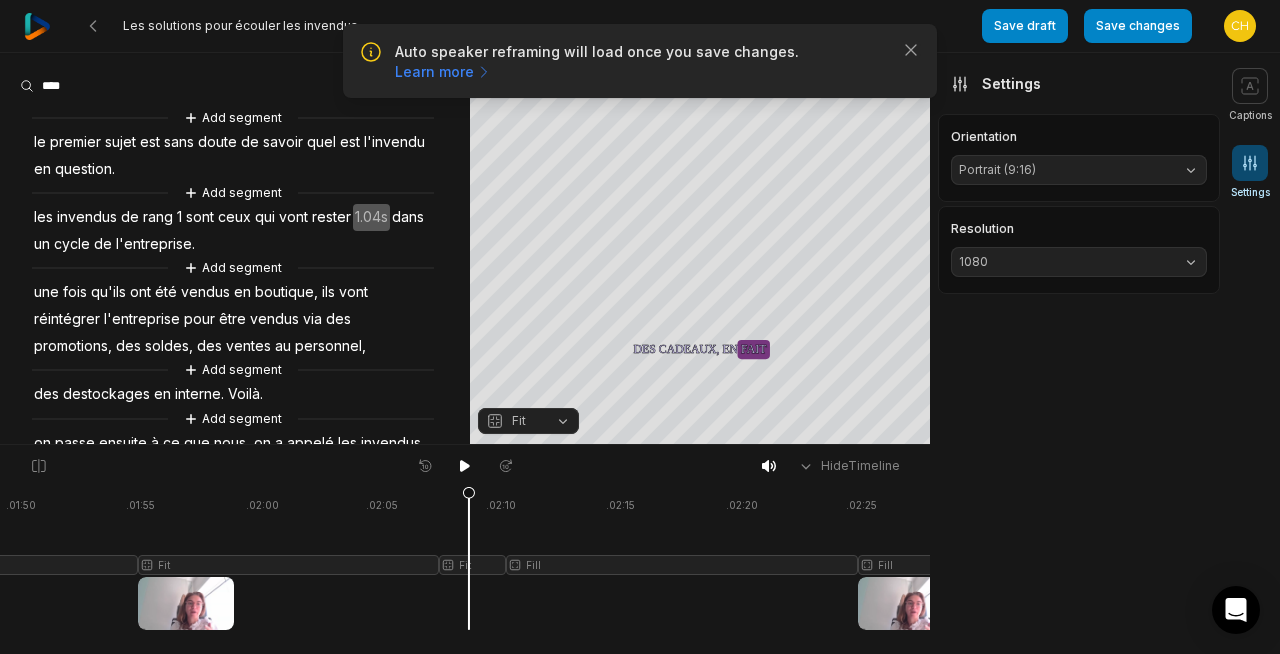 click at bounding box center [-756, 558] 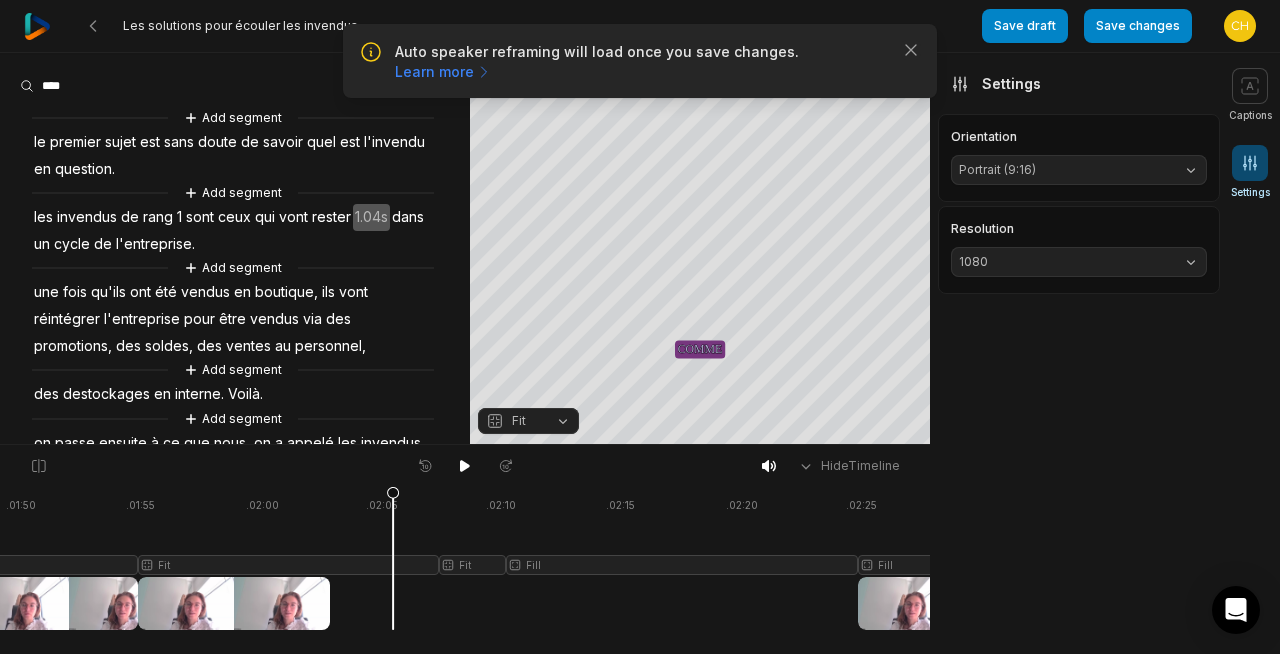 click at bounding box center [-756, 558] 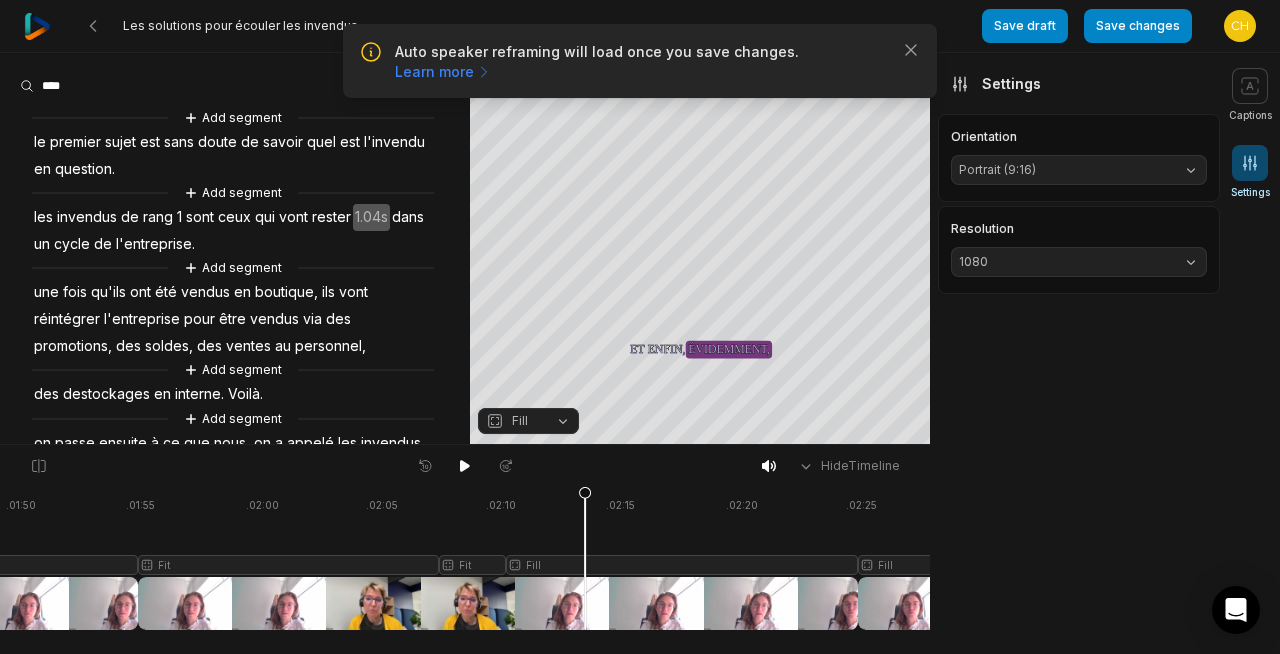 click on "Fill" at bounding box center [520, 421] 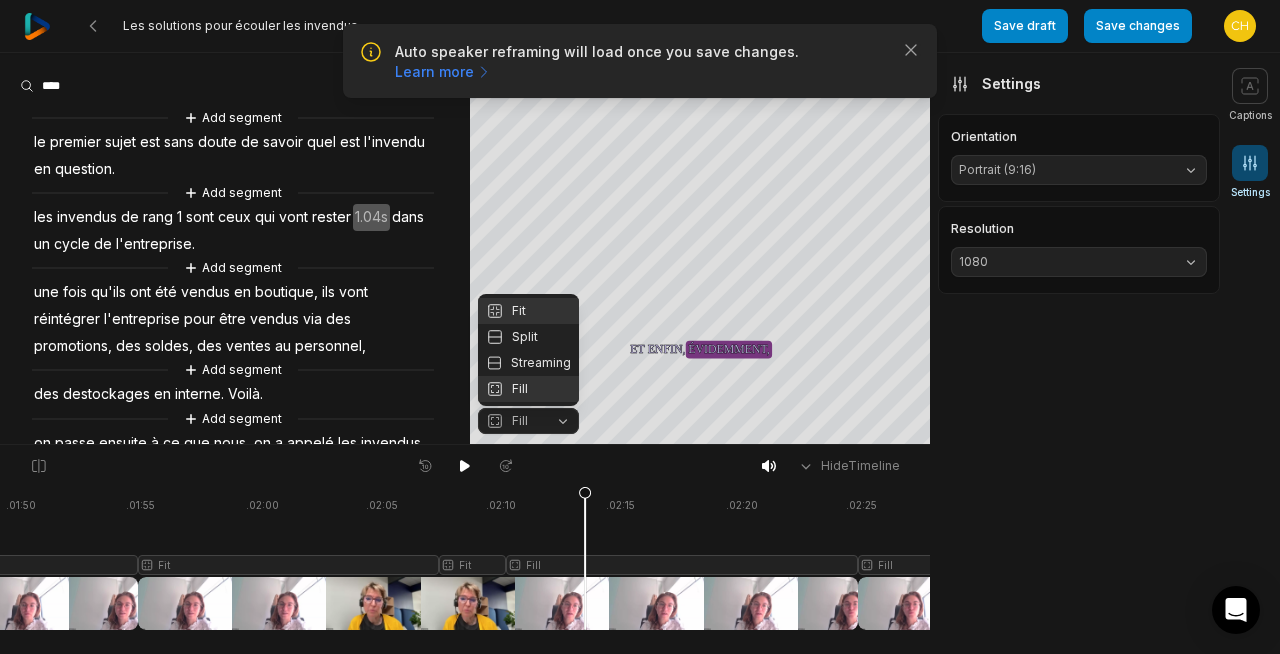 click on "Fit" at bounding box center [528, 311] 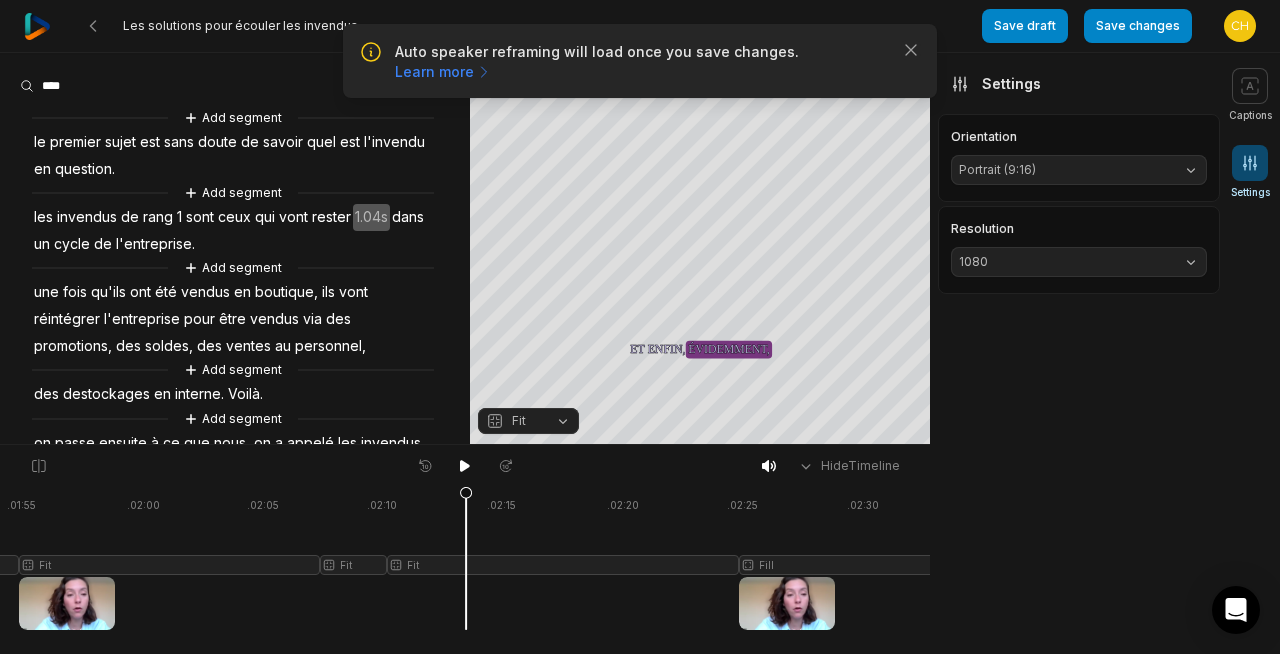 scroll, scrollTop: 0, scrollLeft: 2770, axis: horizontal 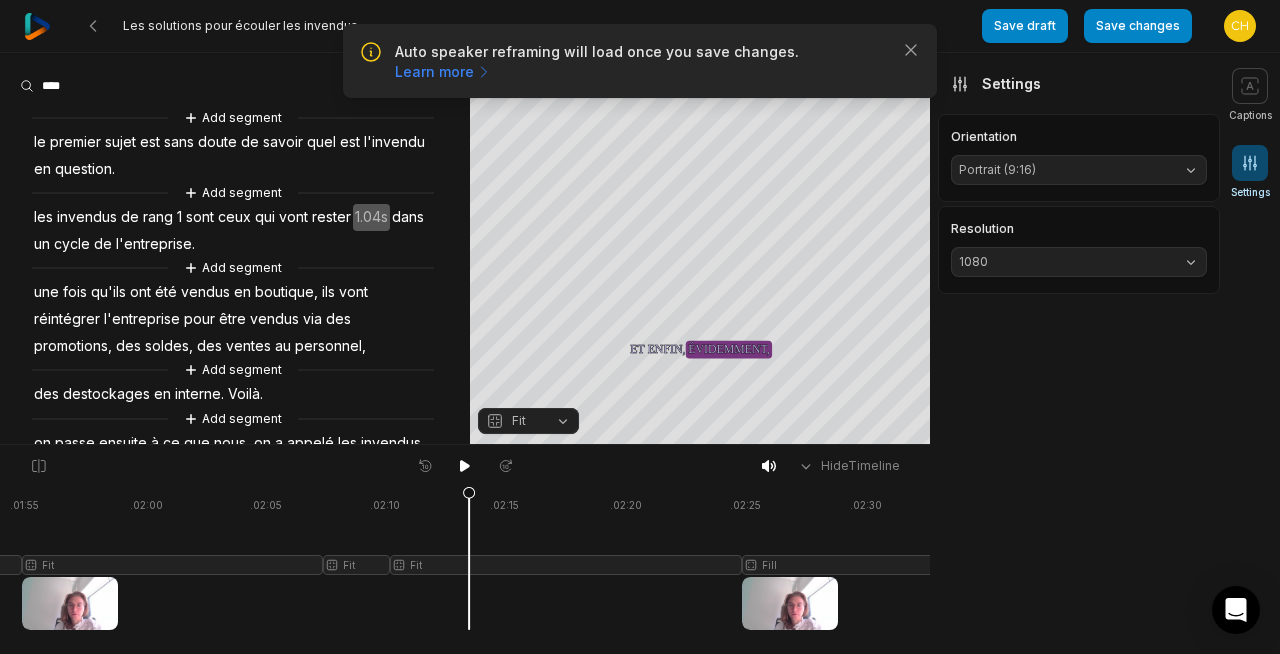 click at bounding box center (-872, 558) 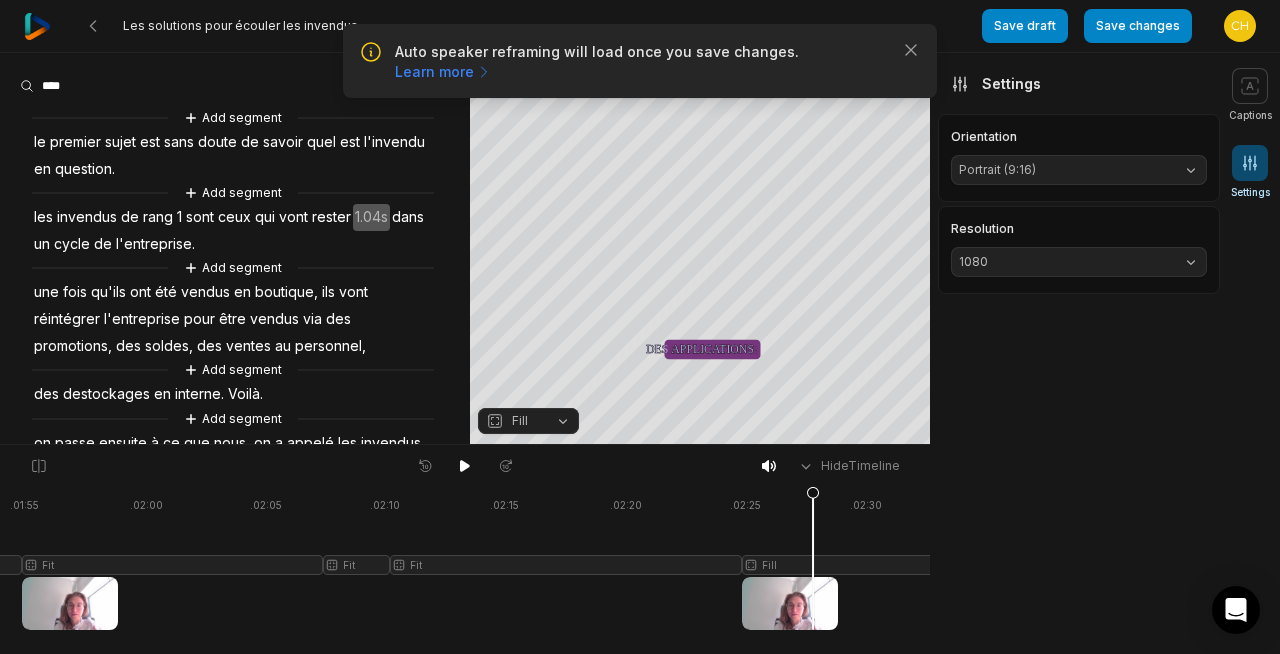scroll, scrollTop: 0, scrollLeft: 2847, axis: horizontal 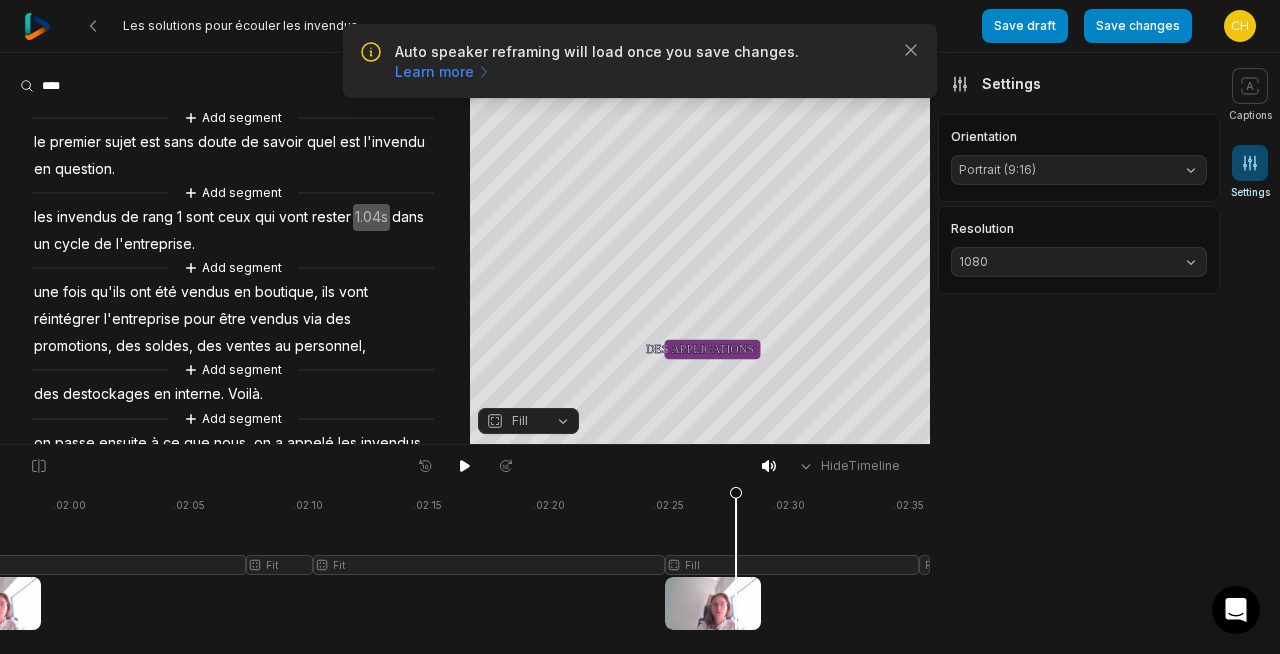 click at bounding box center [-949, 558] 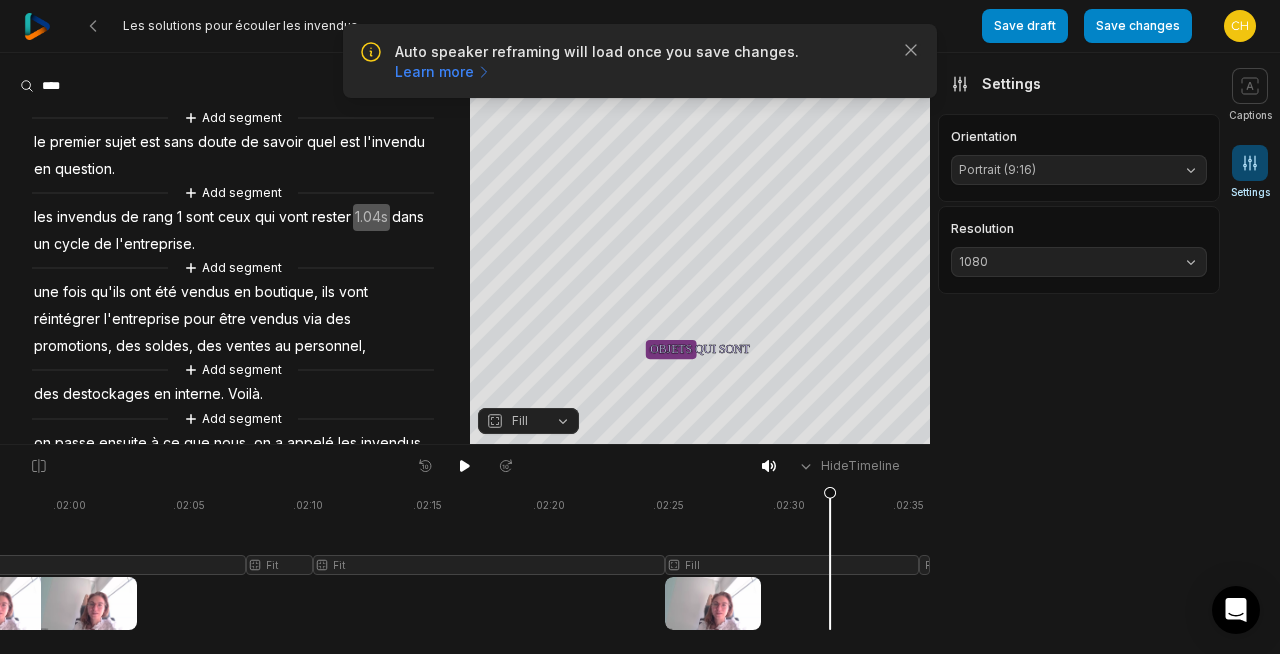 click at bounding box center [-949, 558] 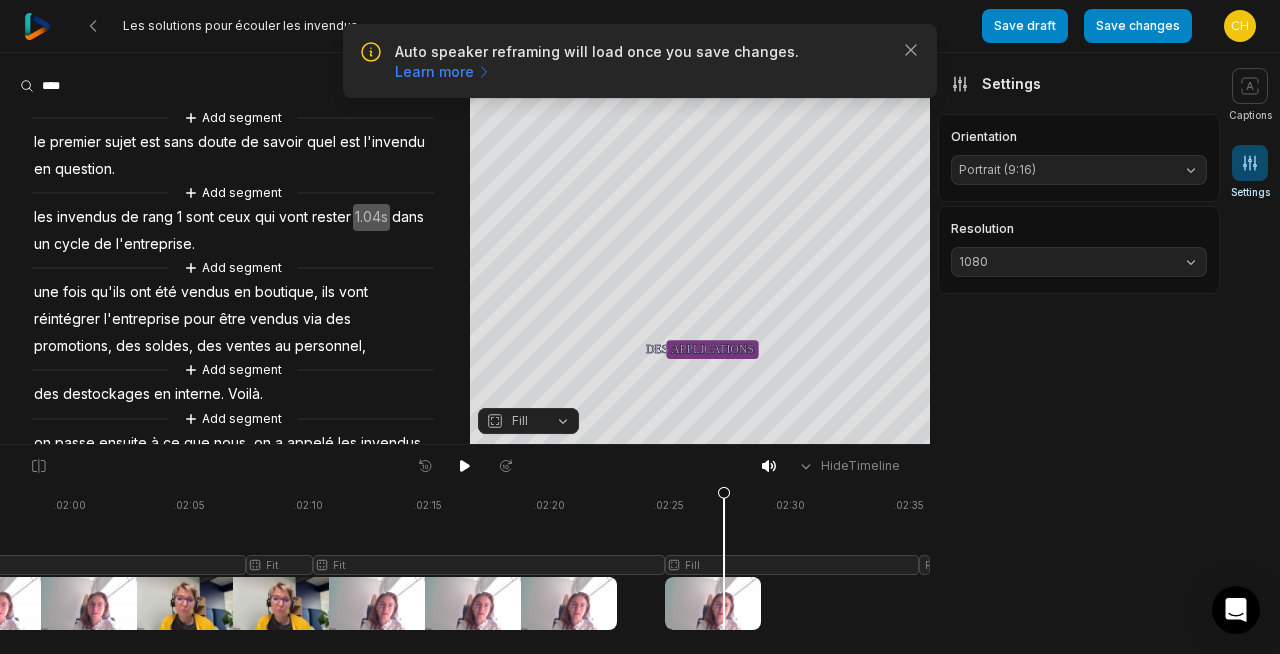 click on "Fill" at bounding box center [528, 421] 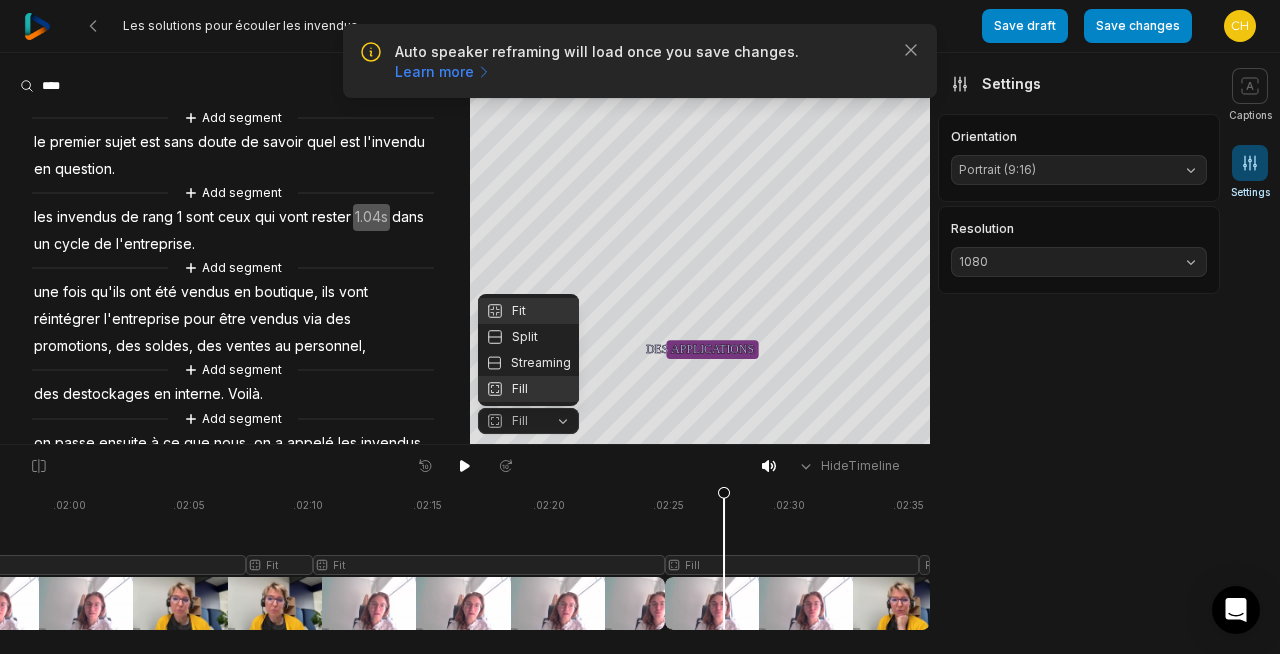 click on "Fit" at bounding box center (528, 311) 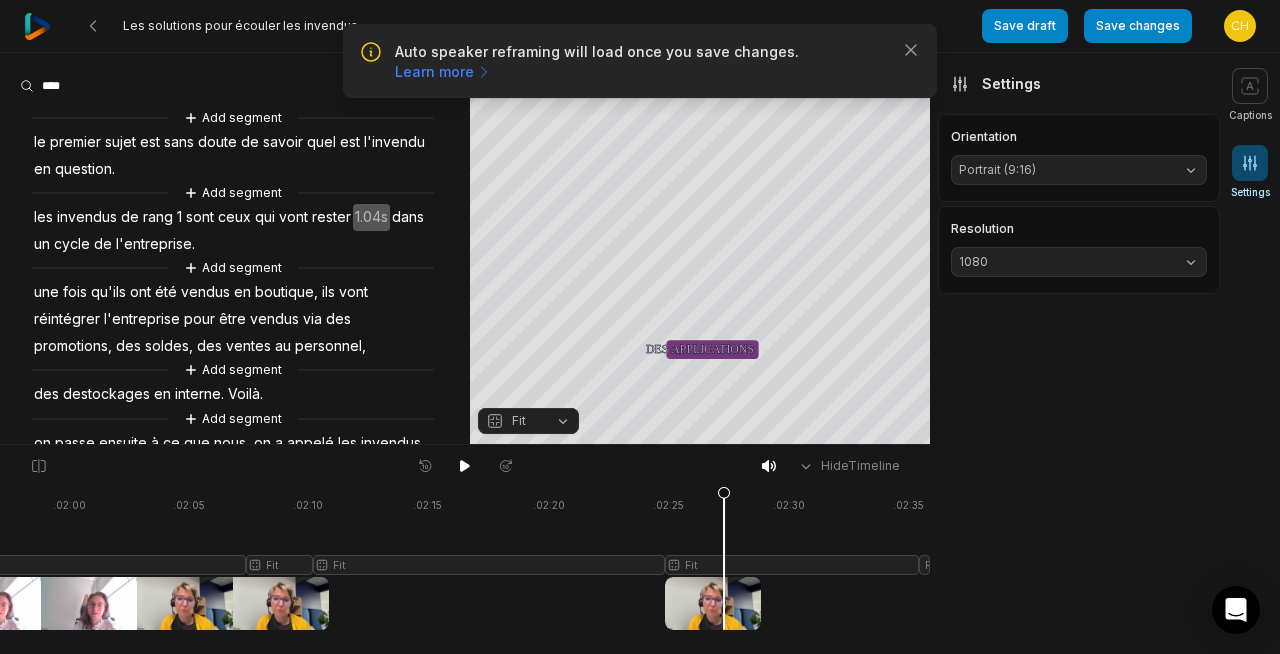 click at bounding box center (-949, 558) 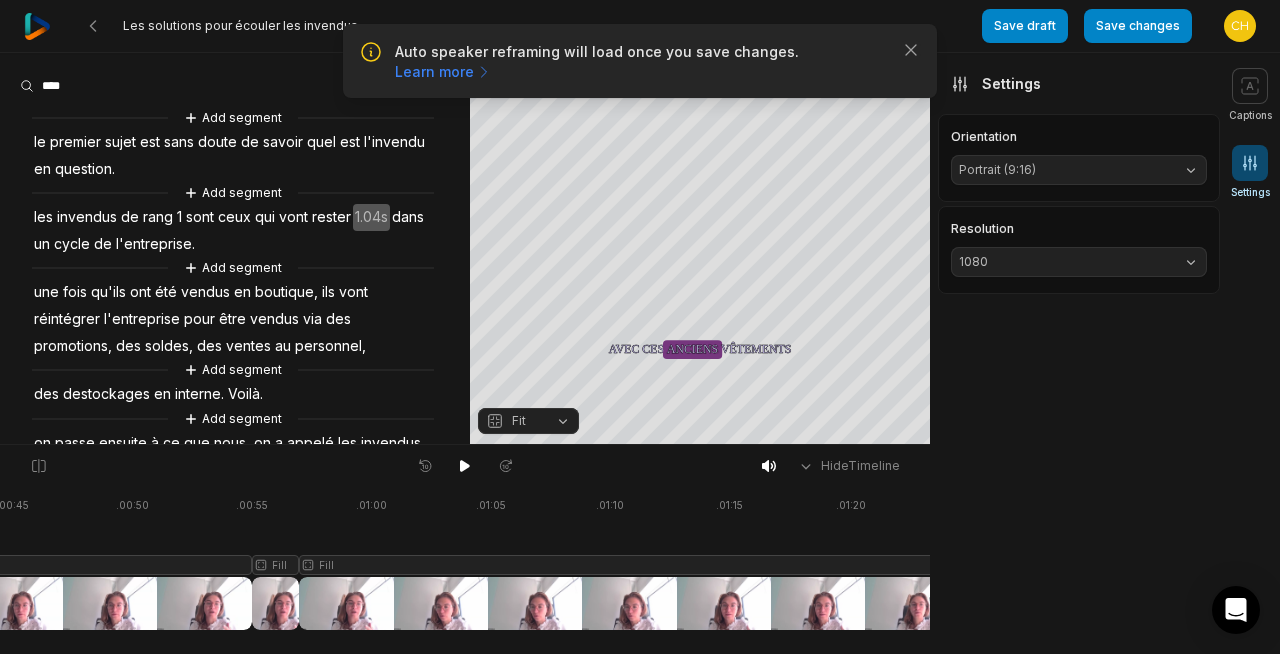 scroll, scrollTop: 0, scrollLeft: 1103, axis: horizontal 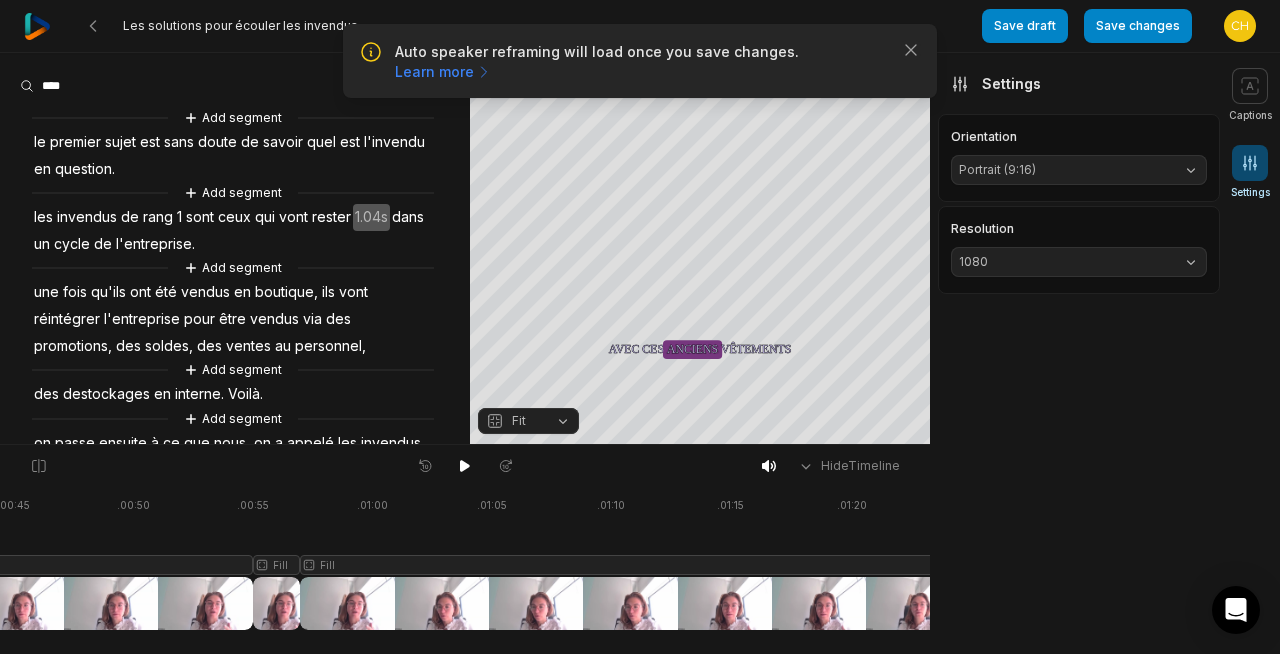 click at bounding box center [795, 558] 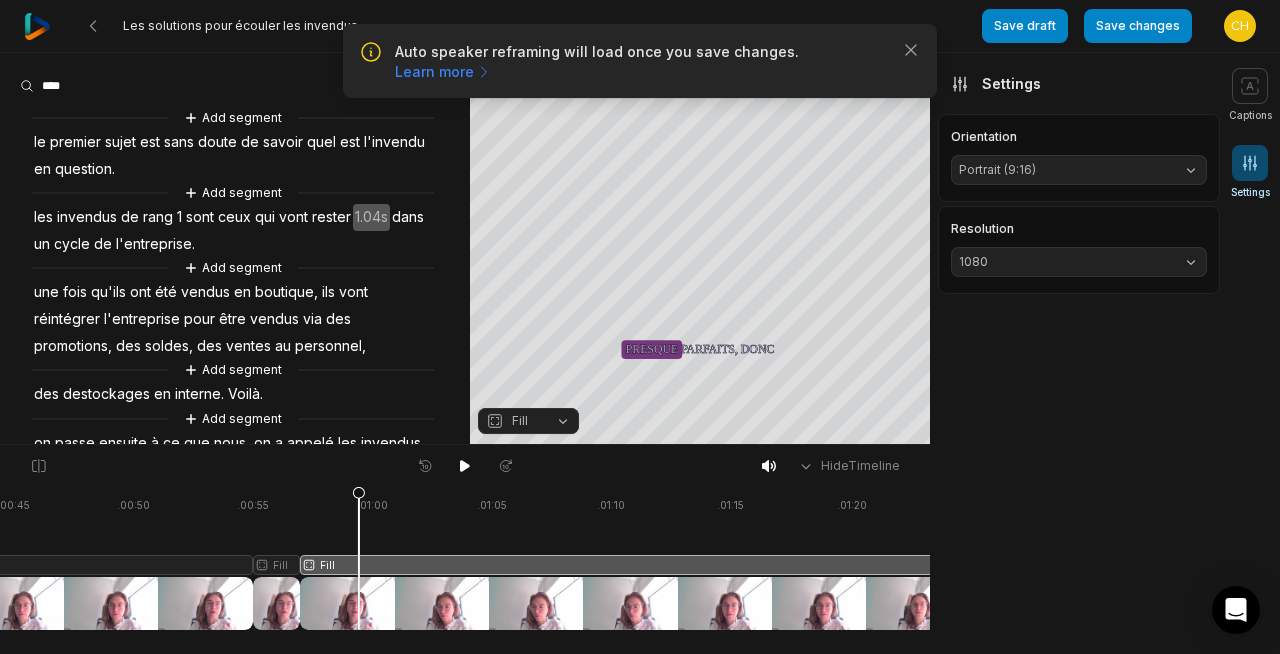 click on "Fill" at bounding box center (528, 421) 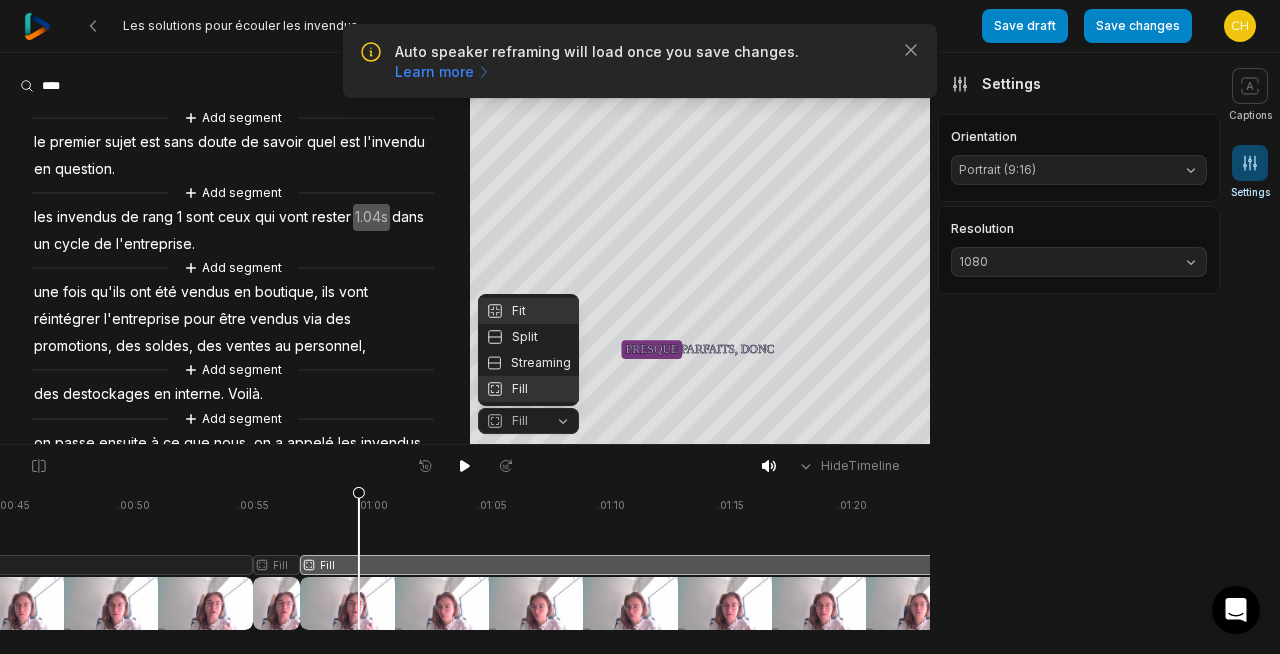 click on "Fit" at bounding box center [528, 311] 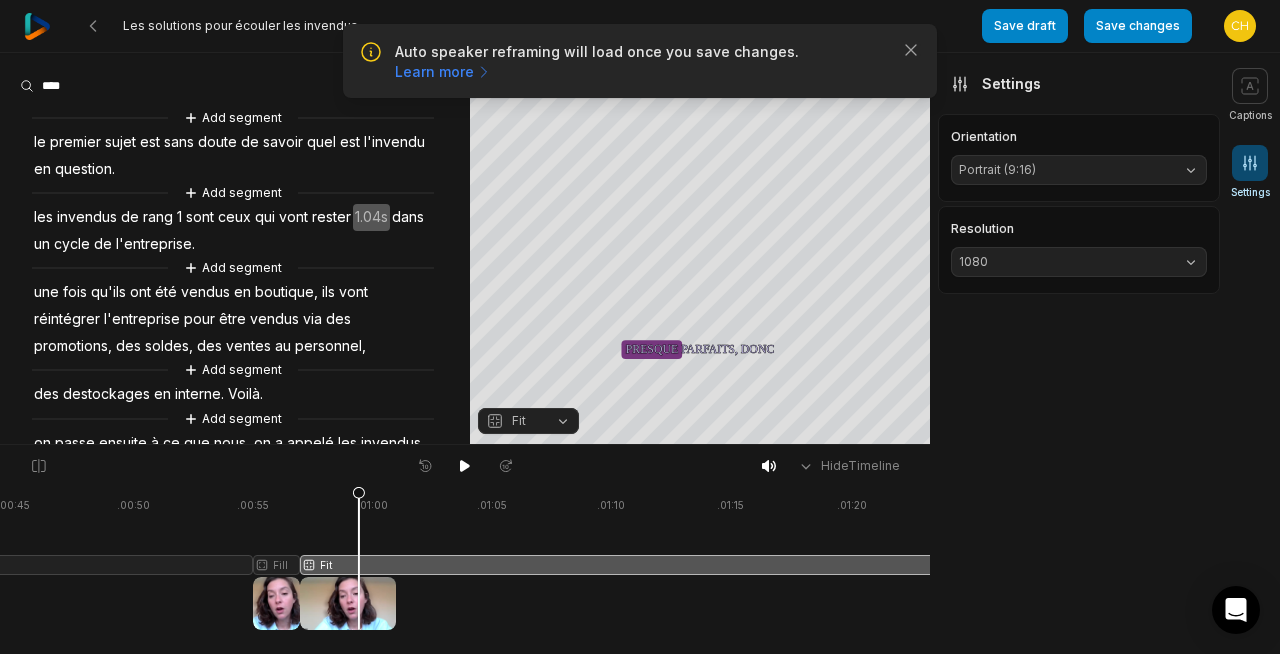click at bounding box center (795, 558) 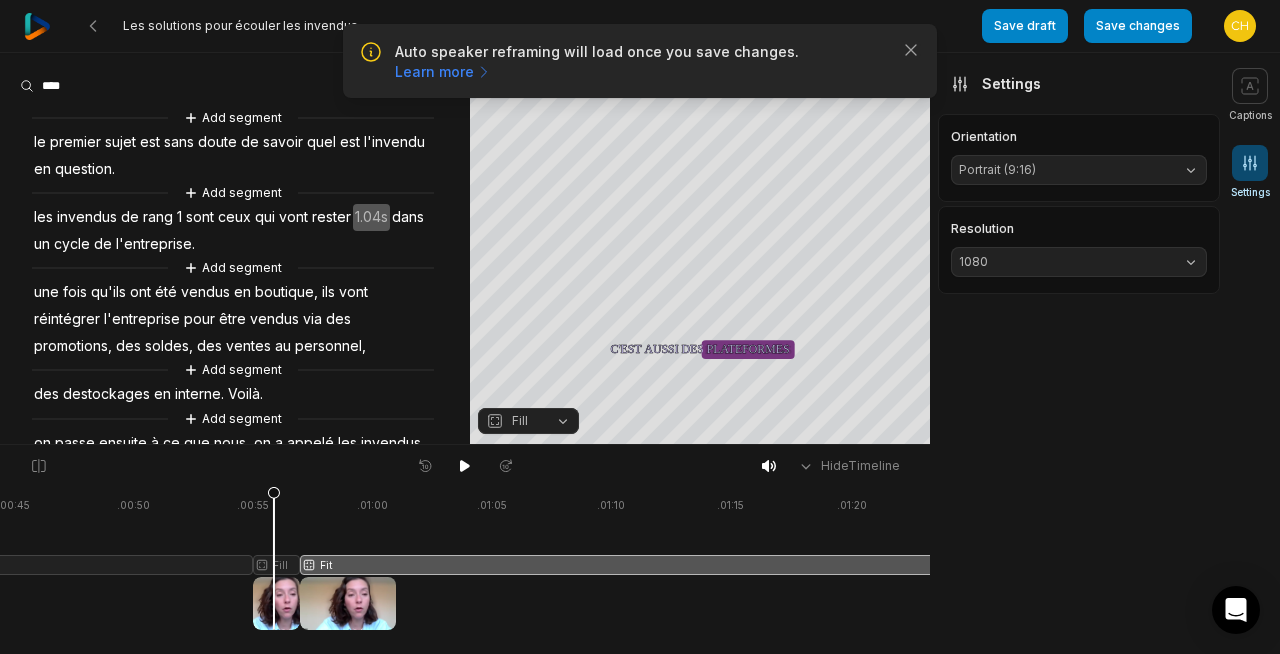 click on "Fill" at bounding box center (520, 421) 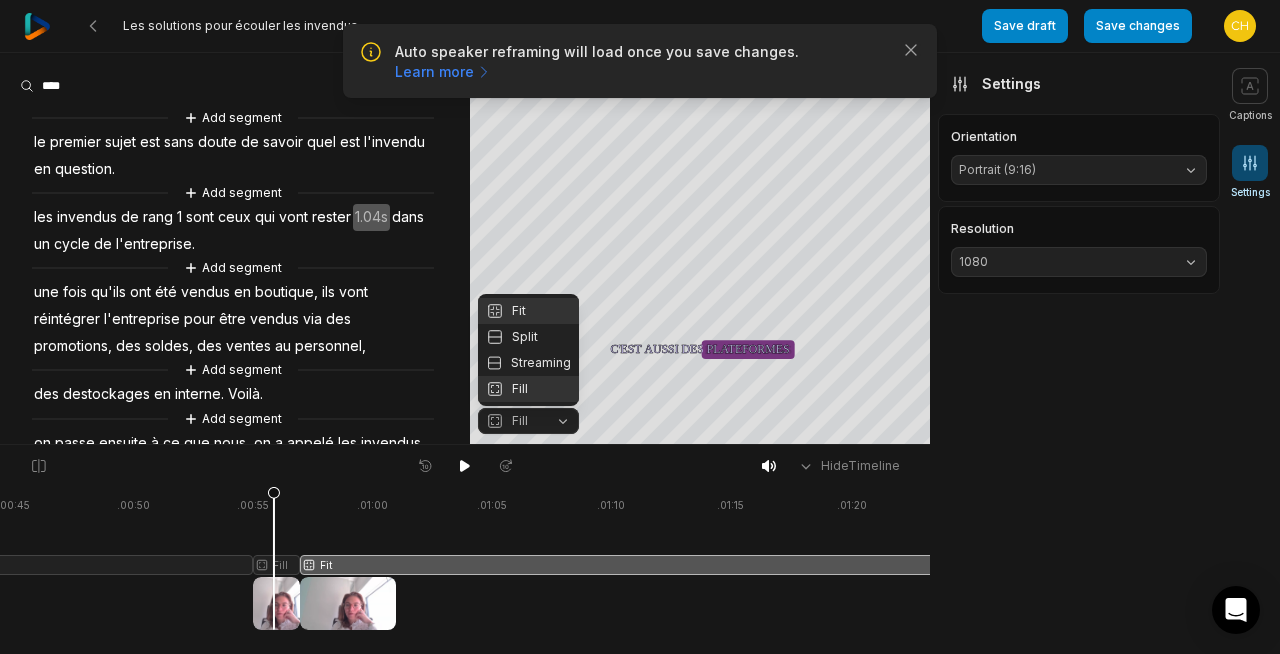 click on "Fit" at bounding box center (528, 311) 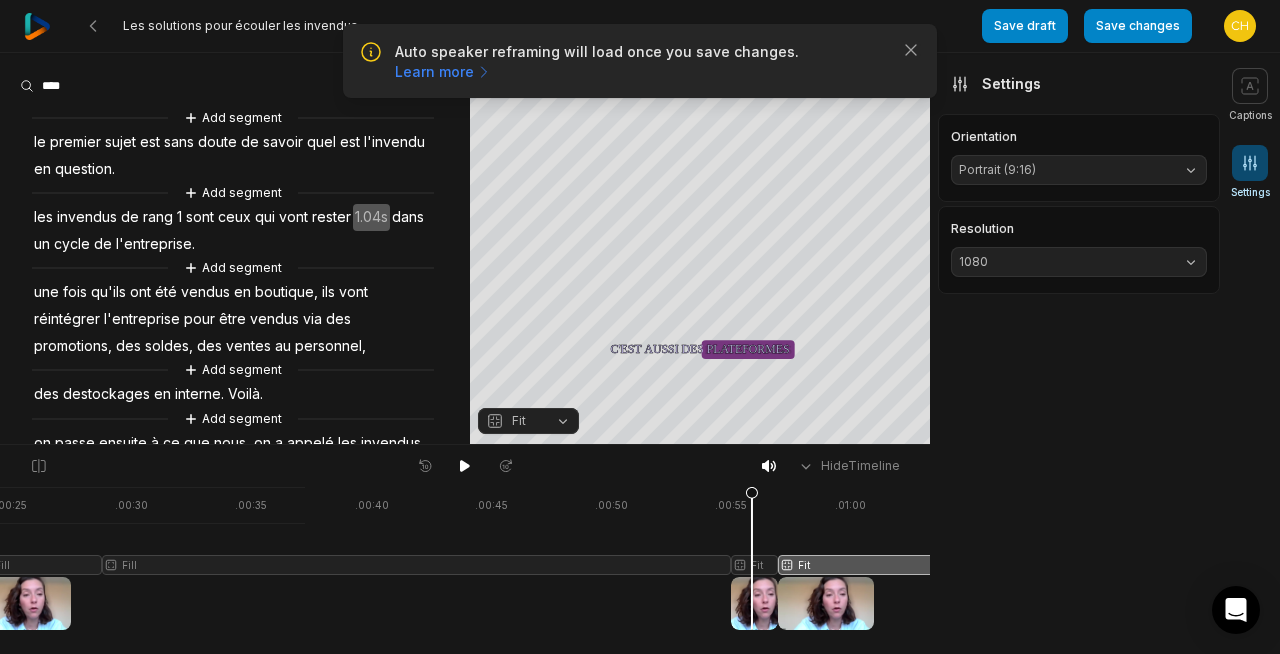 scroll, scrollTop: 0, scrollLeft: 290, axis: horizontal 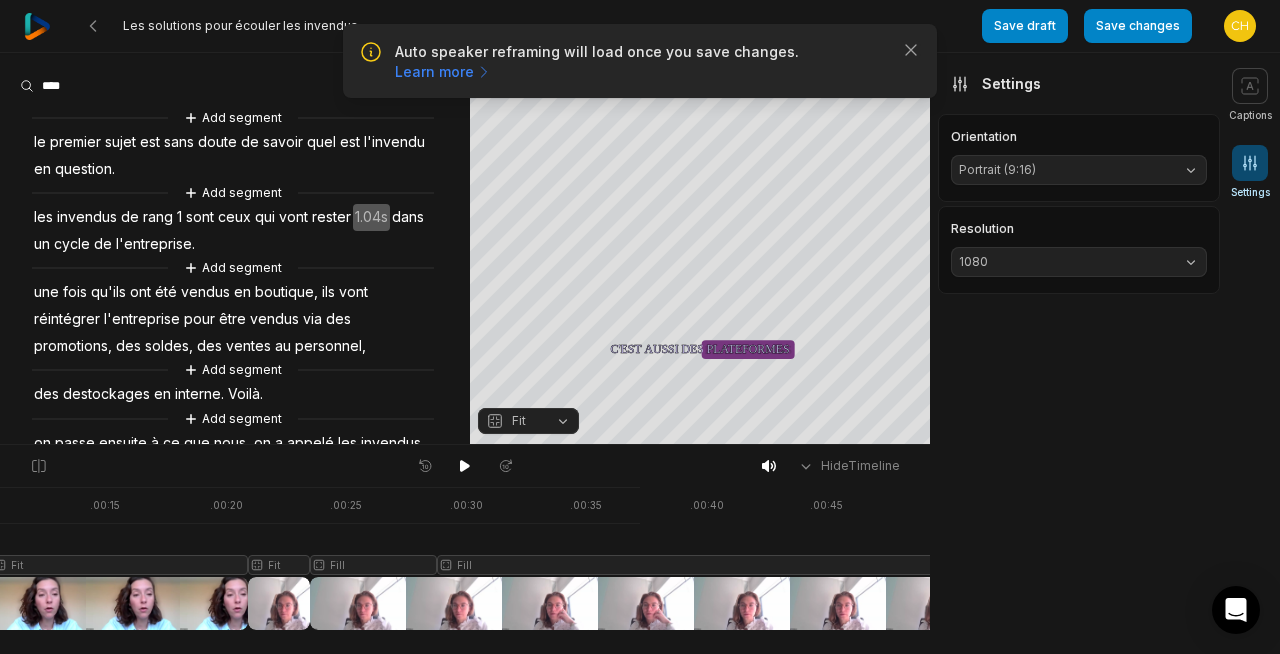 click at bounding box center [1608, 558] 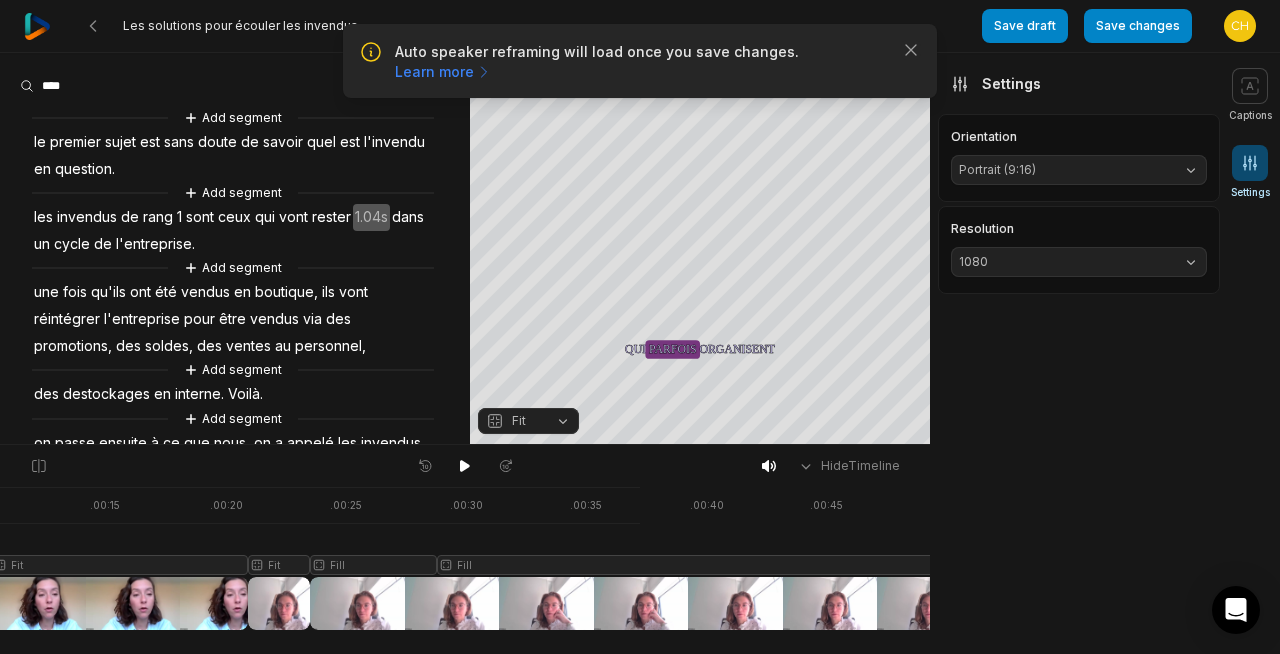 scroll, scrollTop: 0, scrollLeft: 912, axis: horizontal 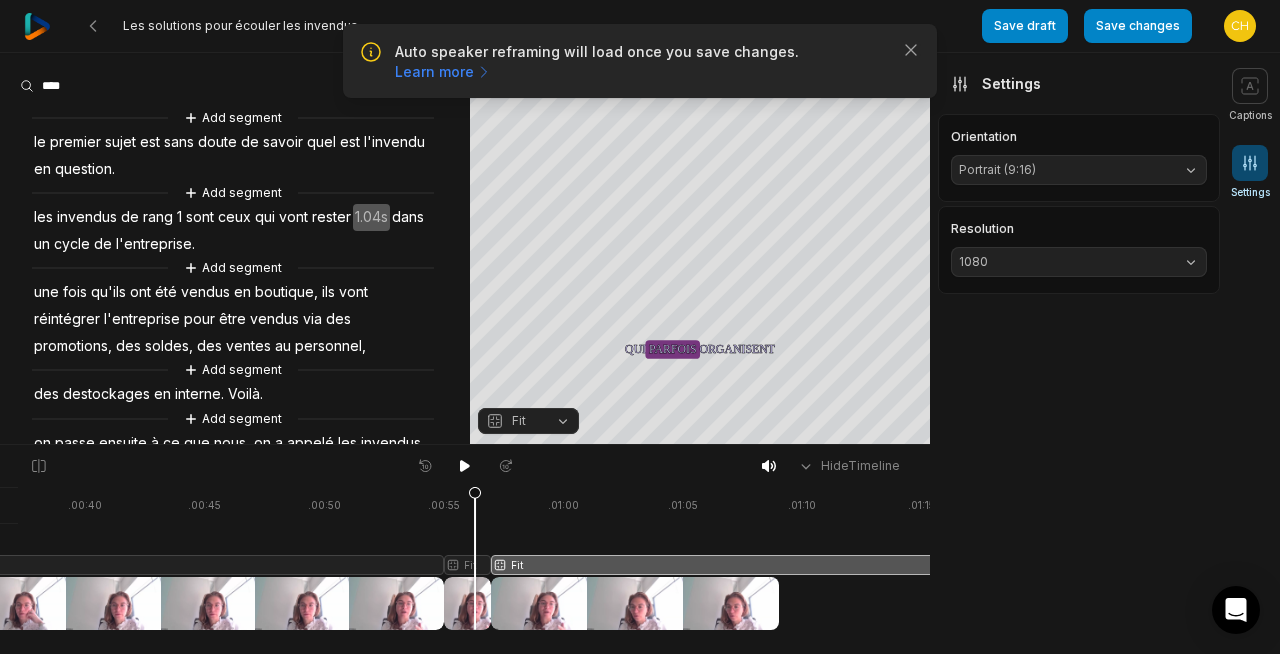 click on "Fit" at bounding box center [528, 421] 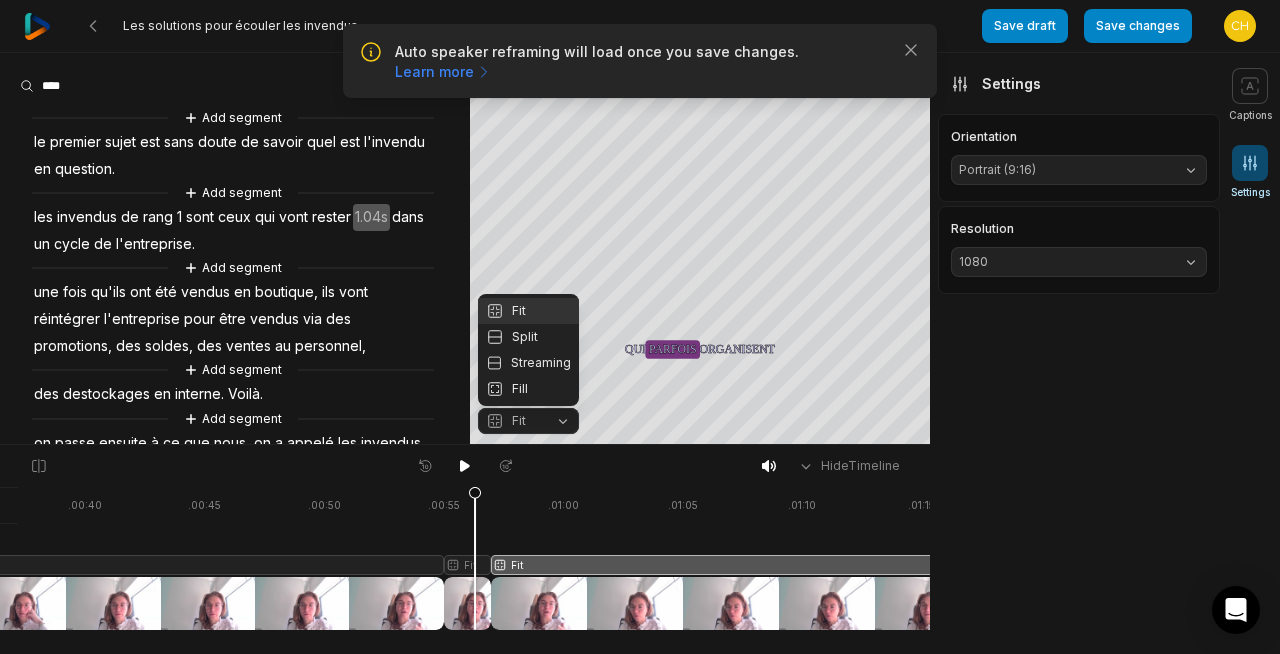 click on "Auto speaker reframing will load once you save changes.  Learn more  Close Les solutions pour écouler les invendus Save draft Save changes Open user menu Captions Settings Your browser does not support mp4 format. Your browser does not support mp4 format. le le   premier premier   sujet sujet   est est   sans sans doute doute   de de   savoir savoir   quel quel   est est l'invendu l'invendu   en en   question question les les invendus invendus   de de   rang rang   1 1 sont sont   ceux ceux   qui qui   vont vont   rester rester dans dans un un   cycle cycle   de de   l'entreprise l'entreprise une une fois fois   qu'ils qu'ils   ont ont   été été   vendus vendus en en   boutique, boutique,   ils ils   vont vont réintégrer réintégrer   l'entreprise l'entreprise pour pour   être être   vendus vendus   via via   des des promotions, promotions,   des des   soldes, soldes, des des   ventes ventes   au au   personnel, personnel, des des   destockages destockages   en" at bounding box center (640, 327) 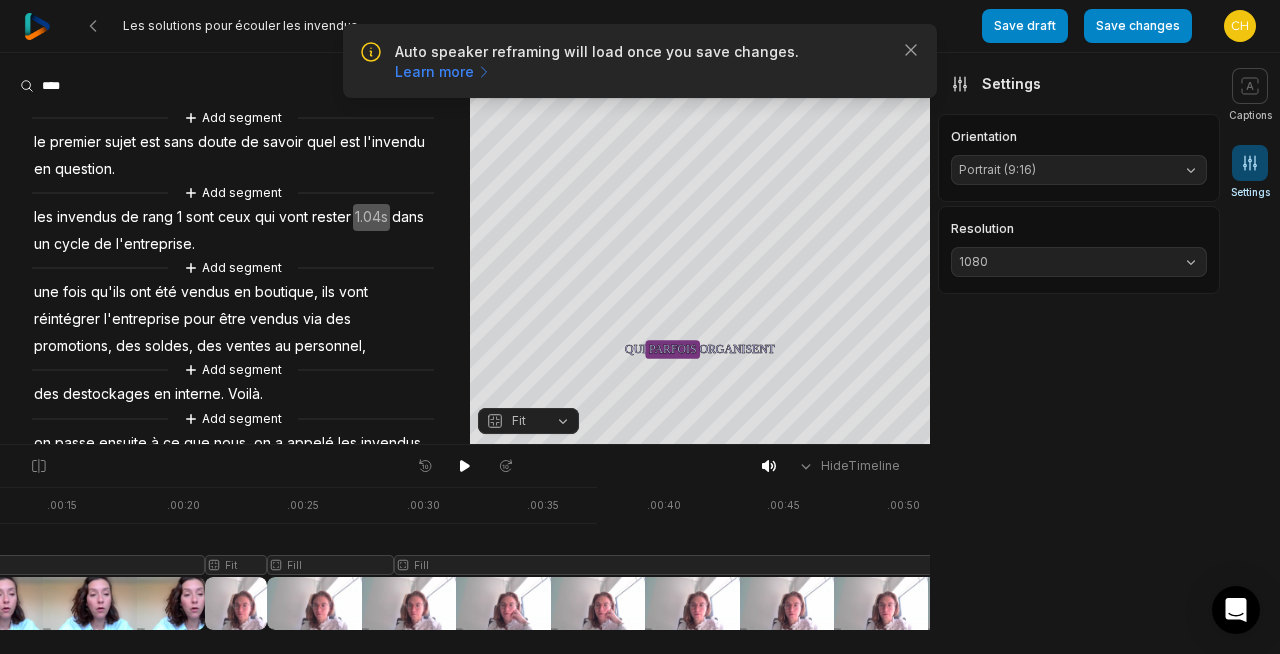 click at bounding box center (1565, 558) 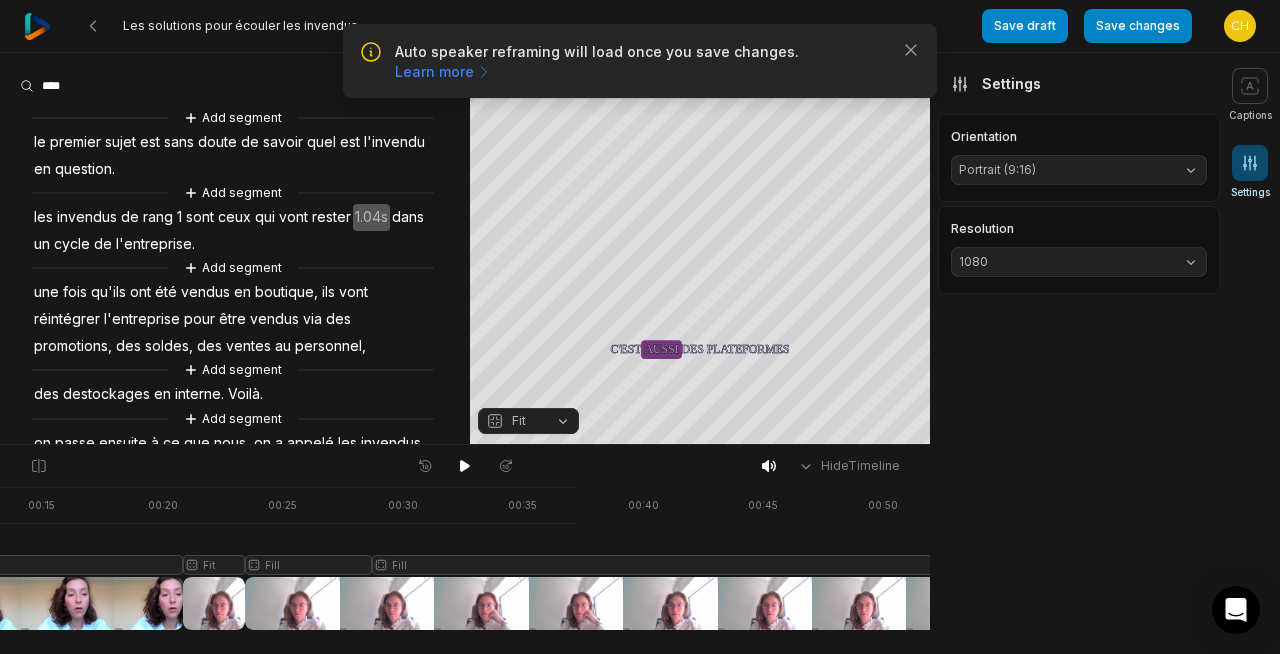 scroll, scrollTop: 0, scrollLeft: 354, axis: horizontal 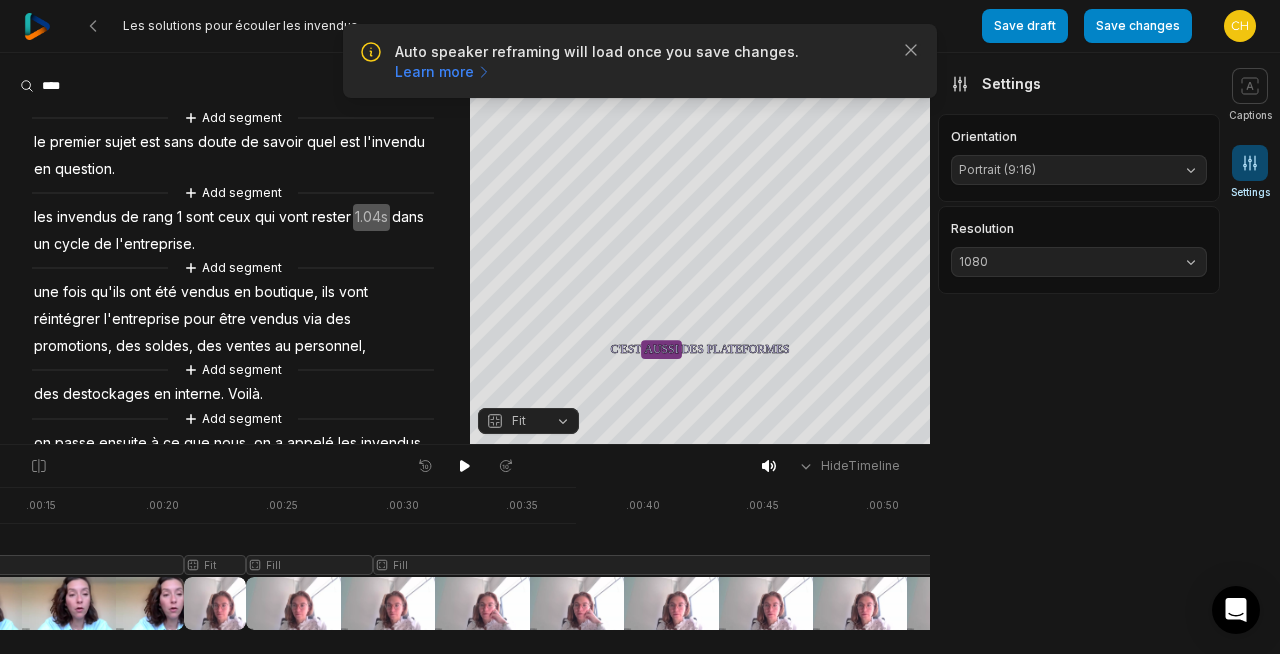 click at bounding box center (1544, 558) 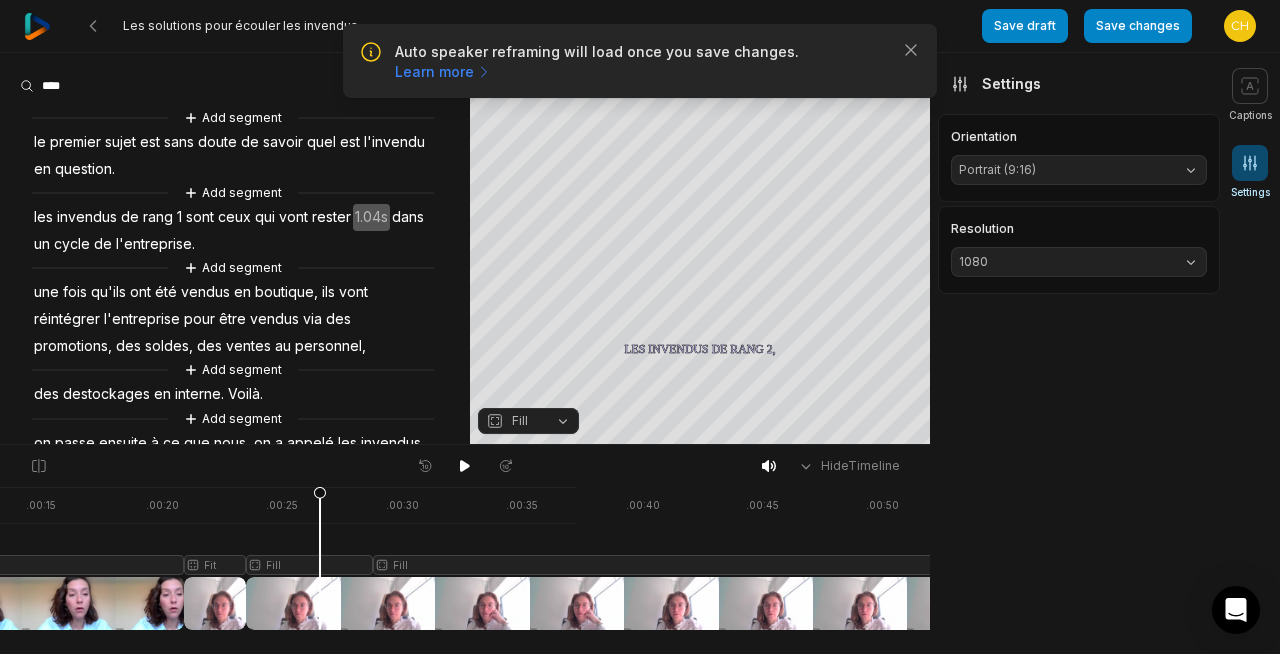 click on "Fill" at bounding box center [512, 421] 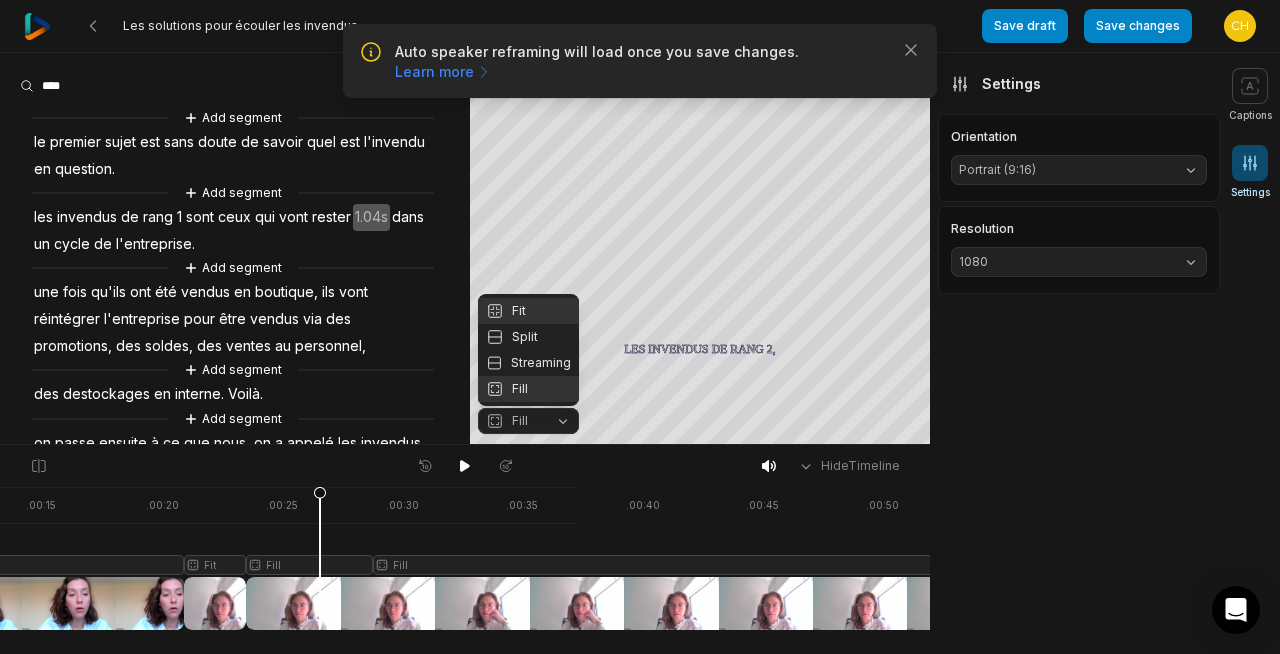 click on "Fit" at bounding box center (528, 311) 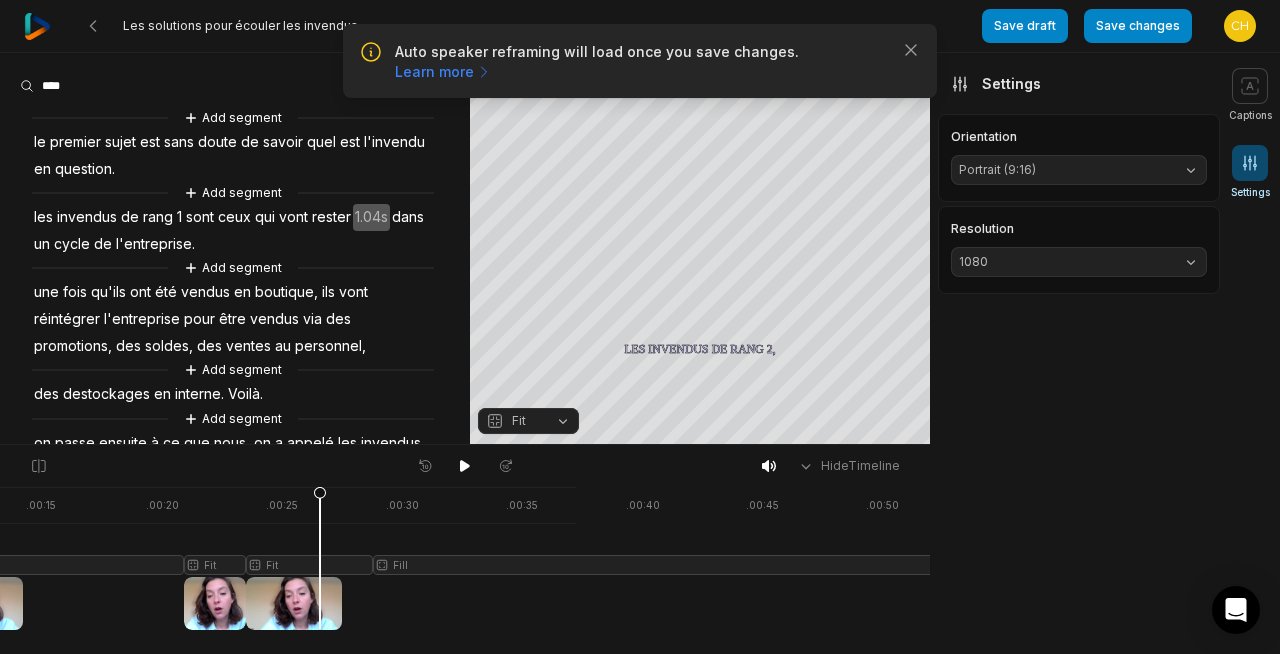 click at bounding box center [1544, 558] 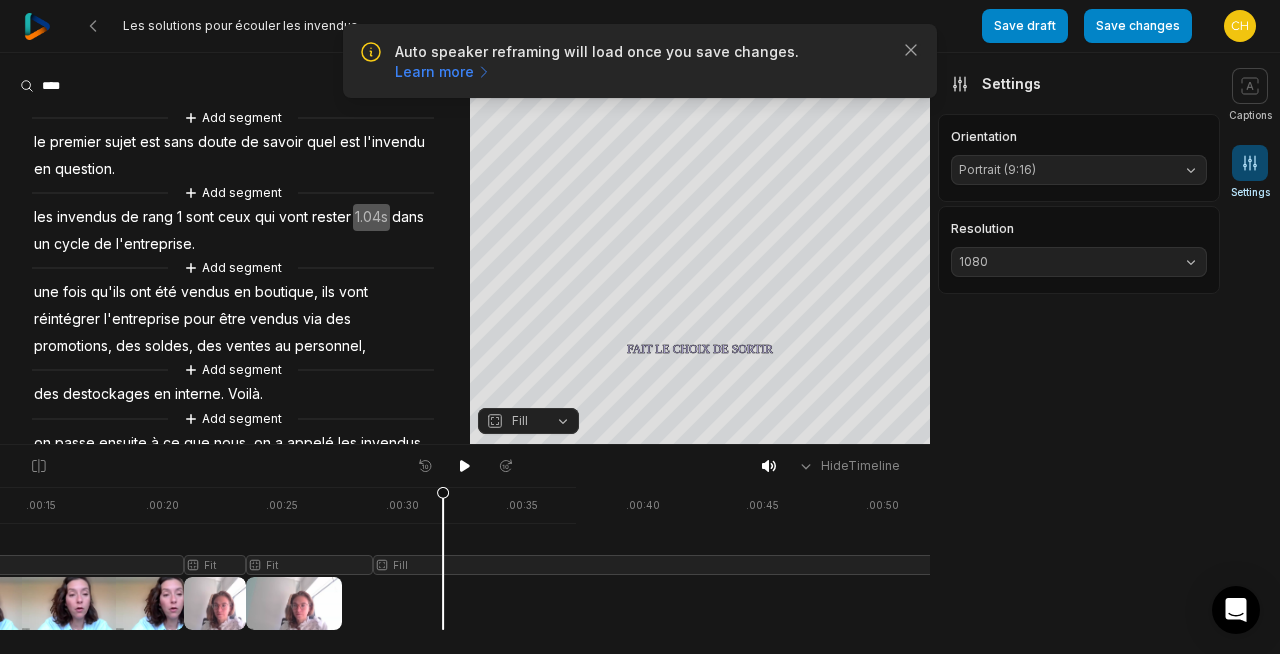 click on "Fill" at bounding box center (528, 421) 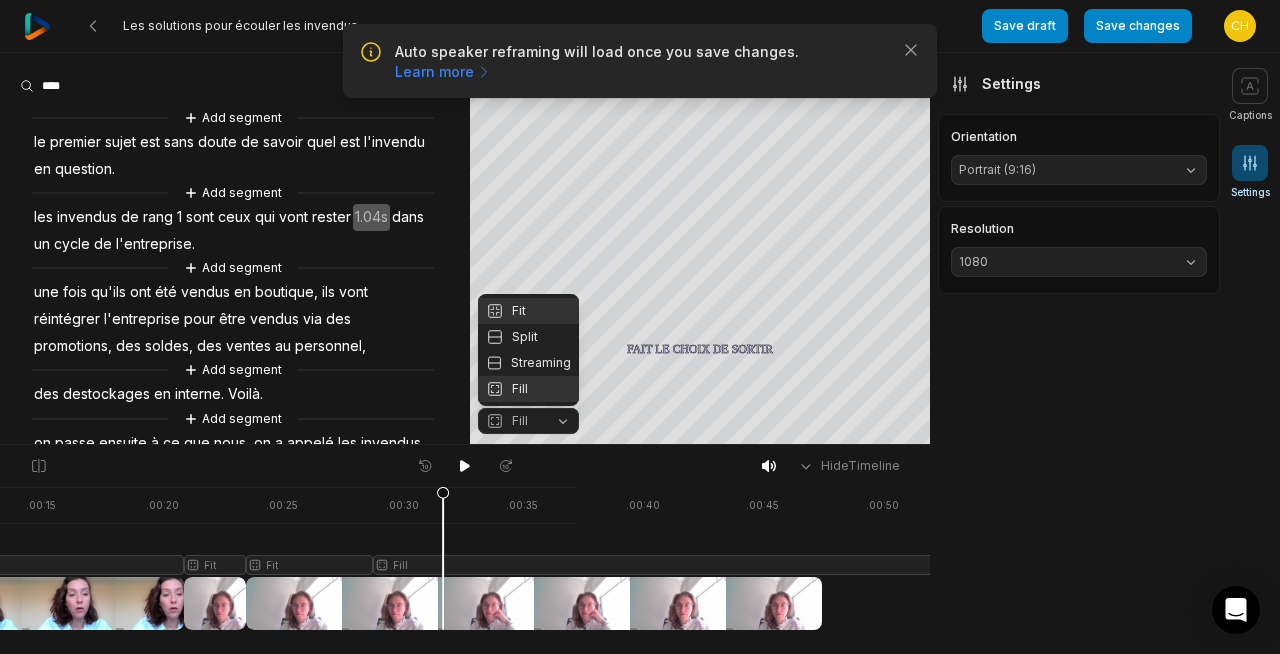 click on "Fit" at bounding box center (528, 311) 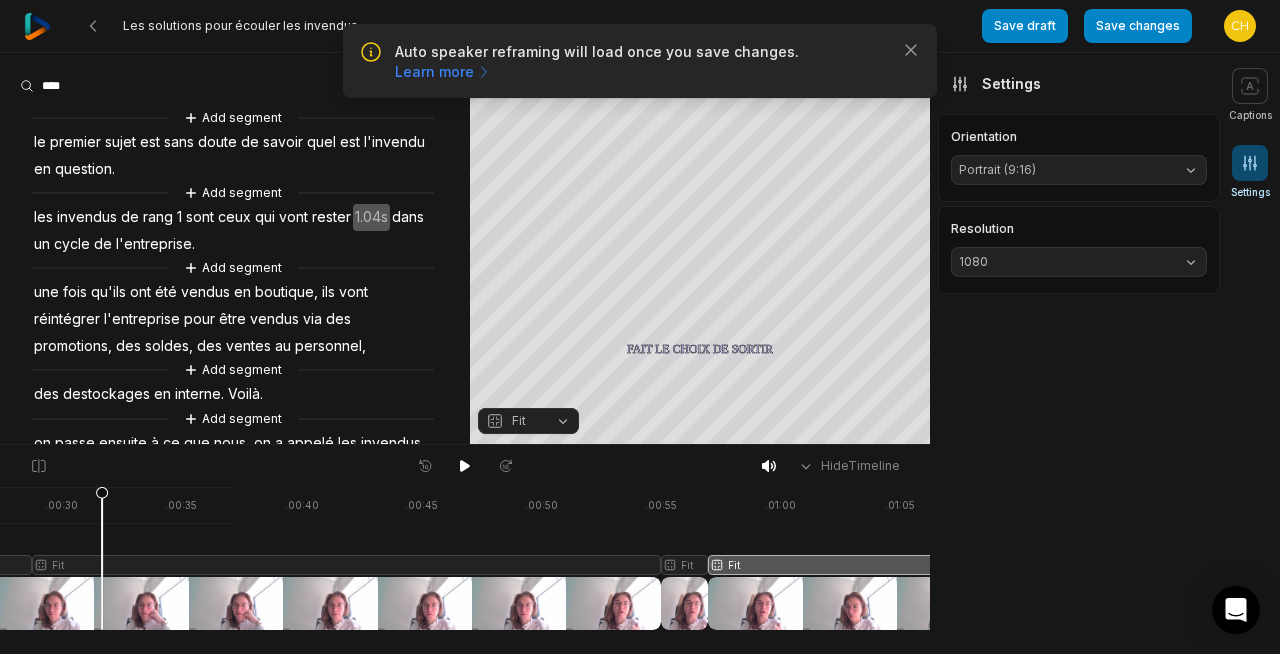scroll, scrollTop: 0, scrollLeft: 0, axis: both 